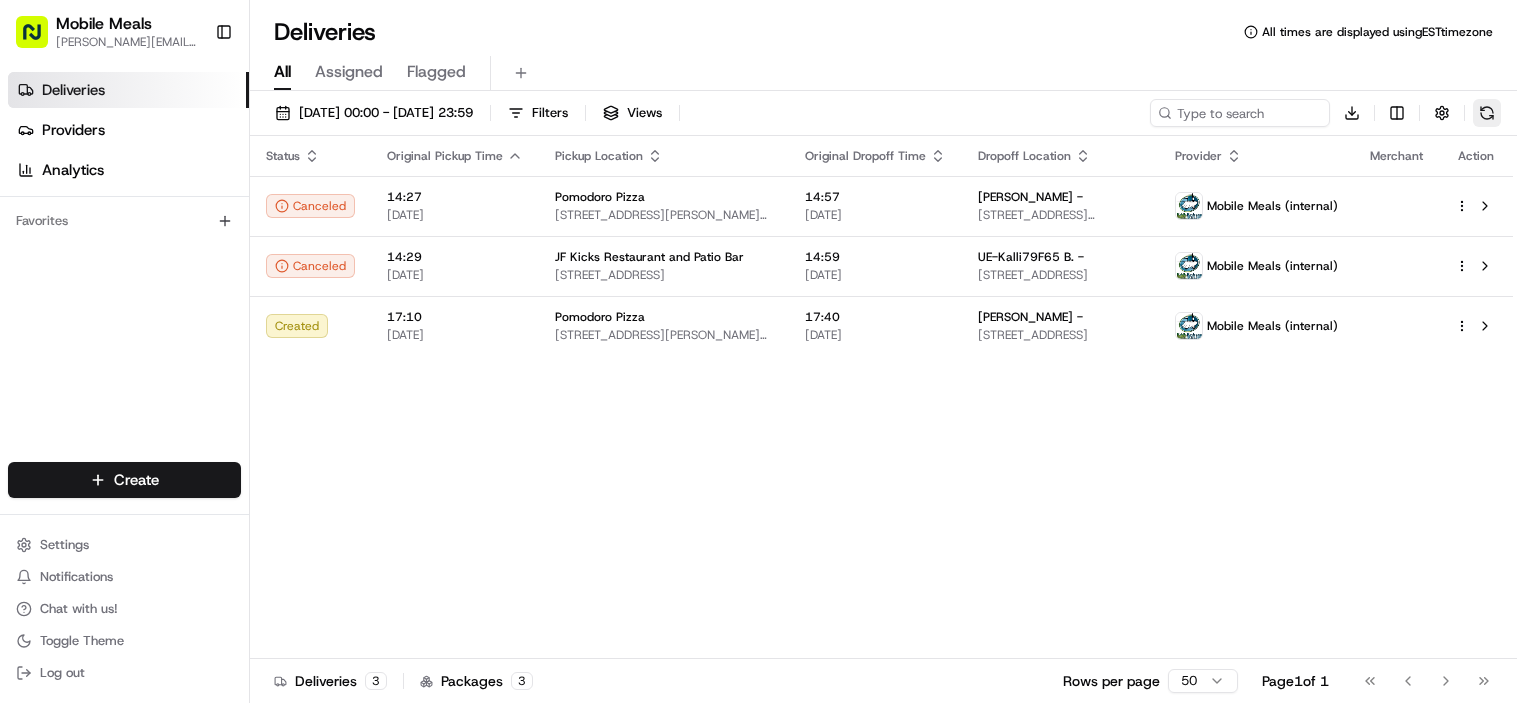 scroll, scrollTop: 0, scrollLeft: 0, axis: both 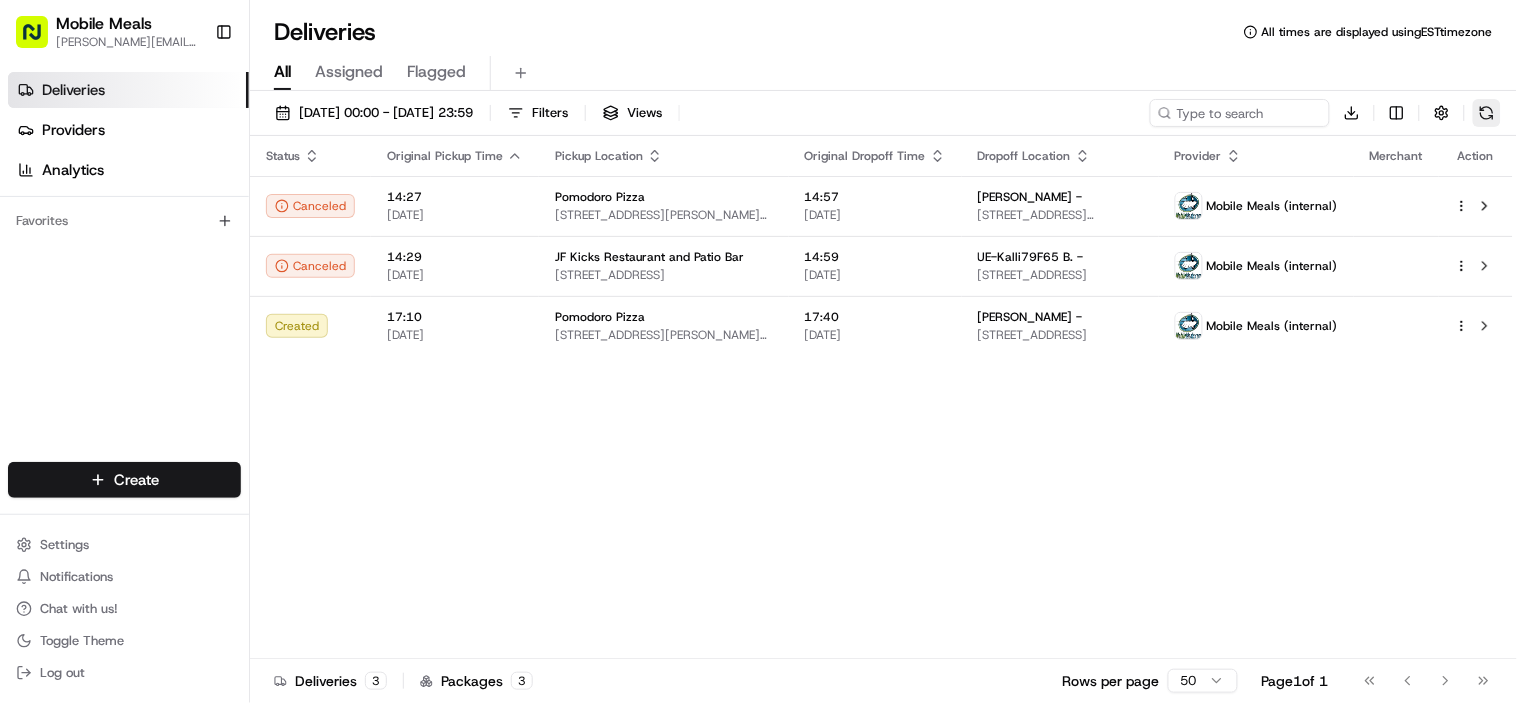 click at bounding box center (1487, 113) 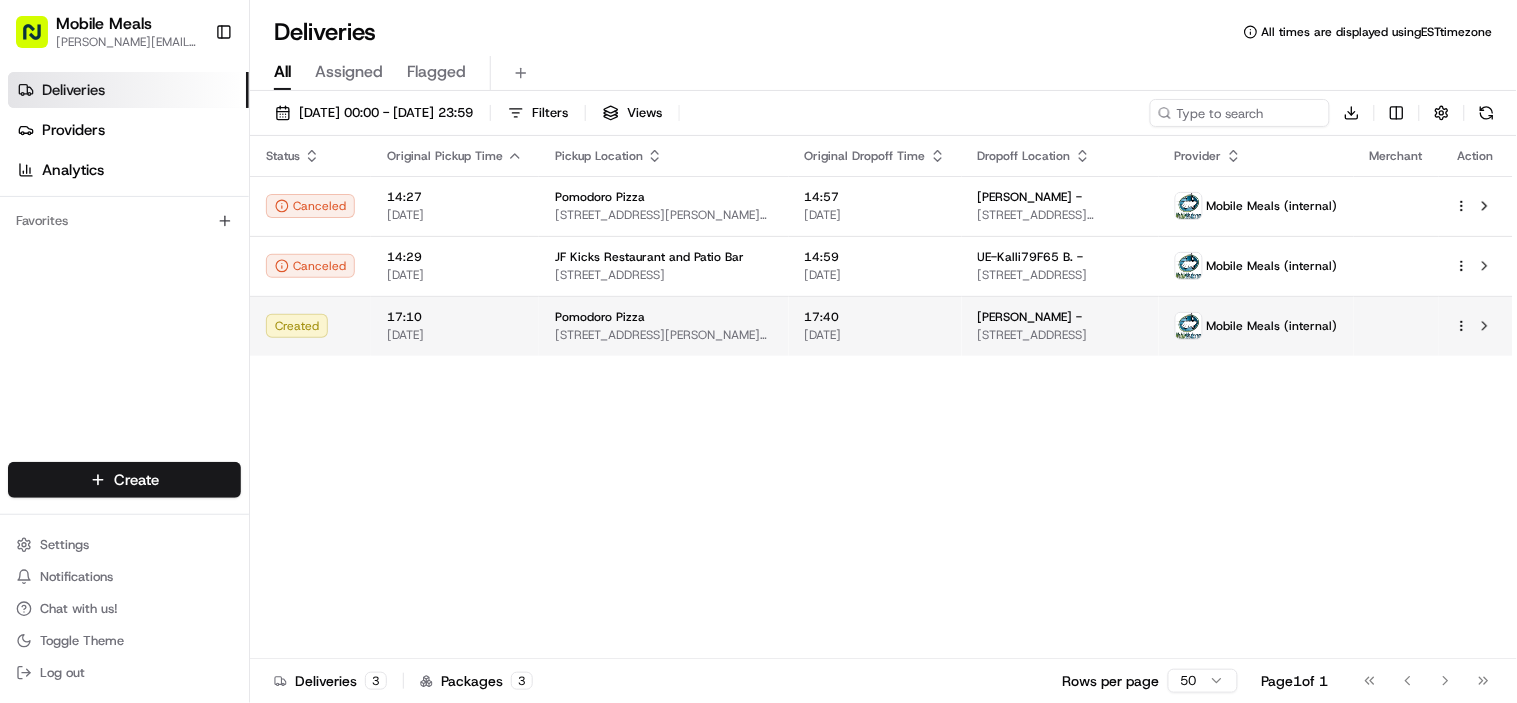click on "Mobile Meals [PERSON_NAME][EMAIL_ADDRESS][DOMAIN_NAME] Toggle Sidebar Deliveries Providers Analytics Favorites Main Menu Members & Organization Organization Users Roles Preferences Customization Tracking Orchestration Automations Dispatch Strategy Locations Pickup Locations Dropoff Locations Billing Billing Refund Requests Integrations Notification Triggers Webhooks API Keys Request Logs Create Settings Notifications Chat with us! Toggle Theme Log out Deliveries All times are displayed using  EST  timezone All Assigned Flagged [DATE] 00:00 - [DATE] 23:59 Filters Views Download Status Original Pickup Time Pickup Location Original Dropoff Time Dropoff Location Provider Merchant Action Canceled 14:27 [DATE] Pomodoro Pizza [STREET_ADDRESS][PERSON_NAME][PERSON_NAME] 14:57 [DATE] [PERSON_NAME] - [STREET_ADDRESS][PERSON_NAME] Mobile Meals (internal) Canceled 14:29 [DATE] JF Kicks Restaurant and Patio Bar [STREET_ADDRESS] 14:59 [DATE] UE-Kalli79F65 B. -" at bounding box center [758, 351] 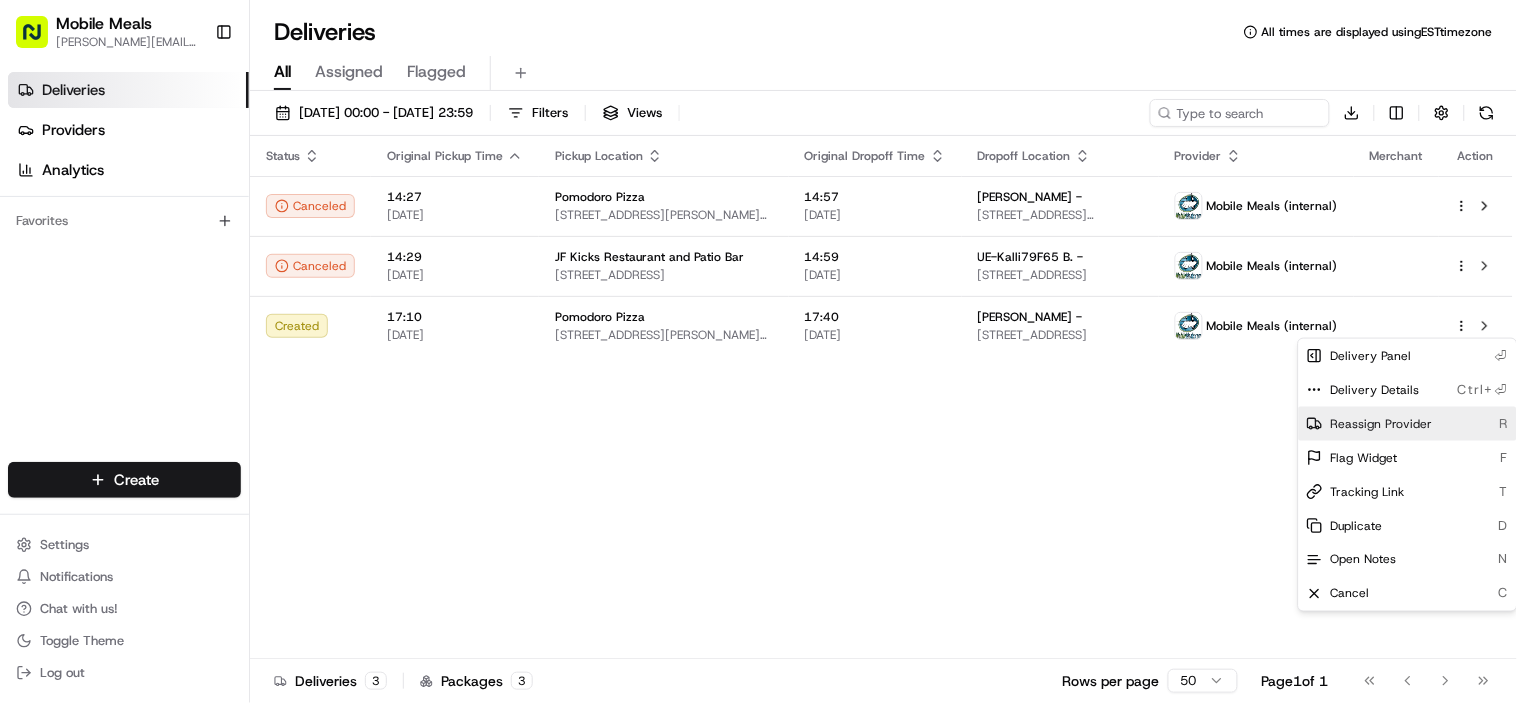 click on "Reassign Provider" at bounding box center [1382, 424] 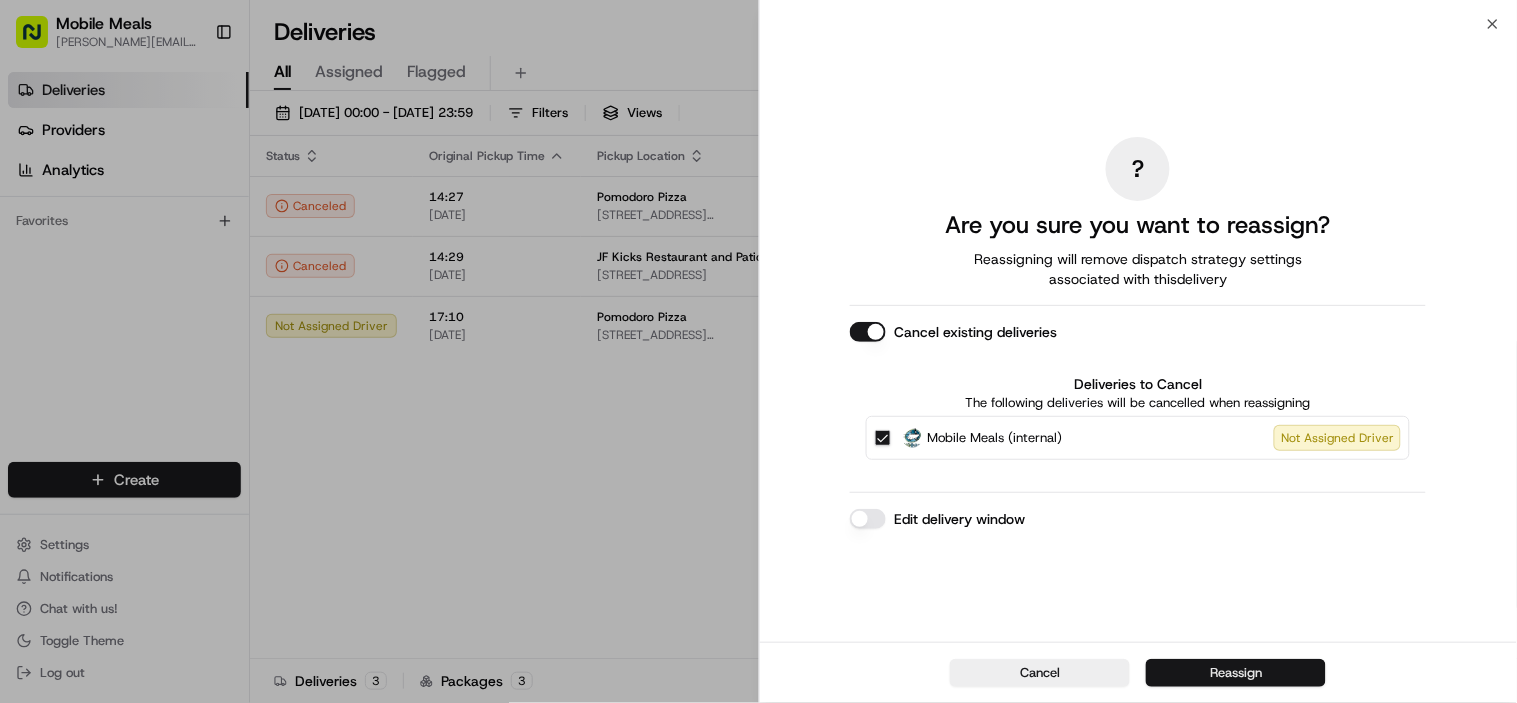 click on "Reassign" at bounding box center [1236, 673] 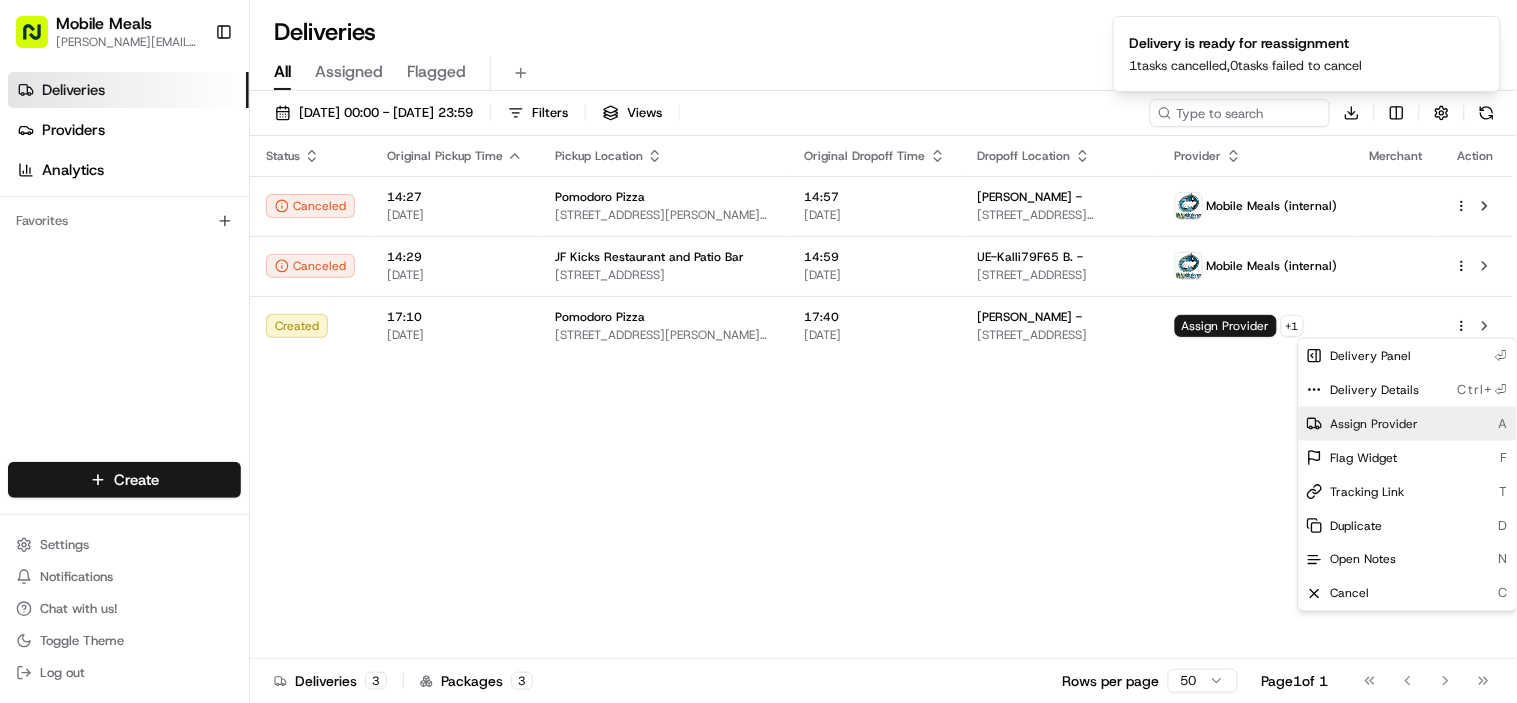 click on "Assign Provider" at bounding box center [1375, 424] 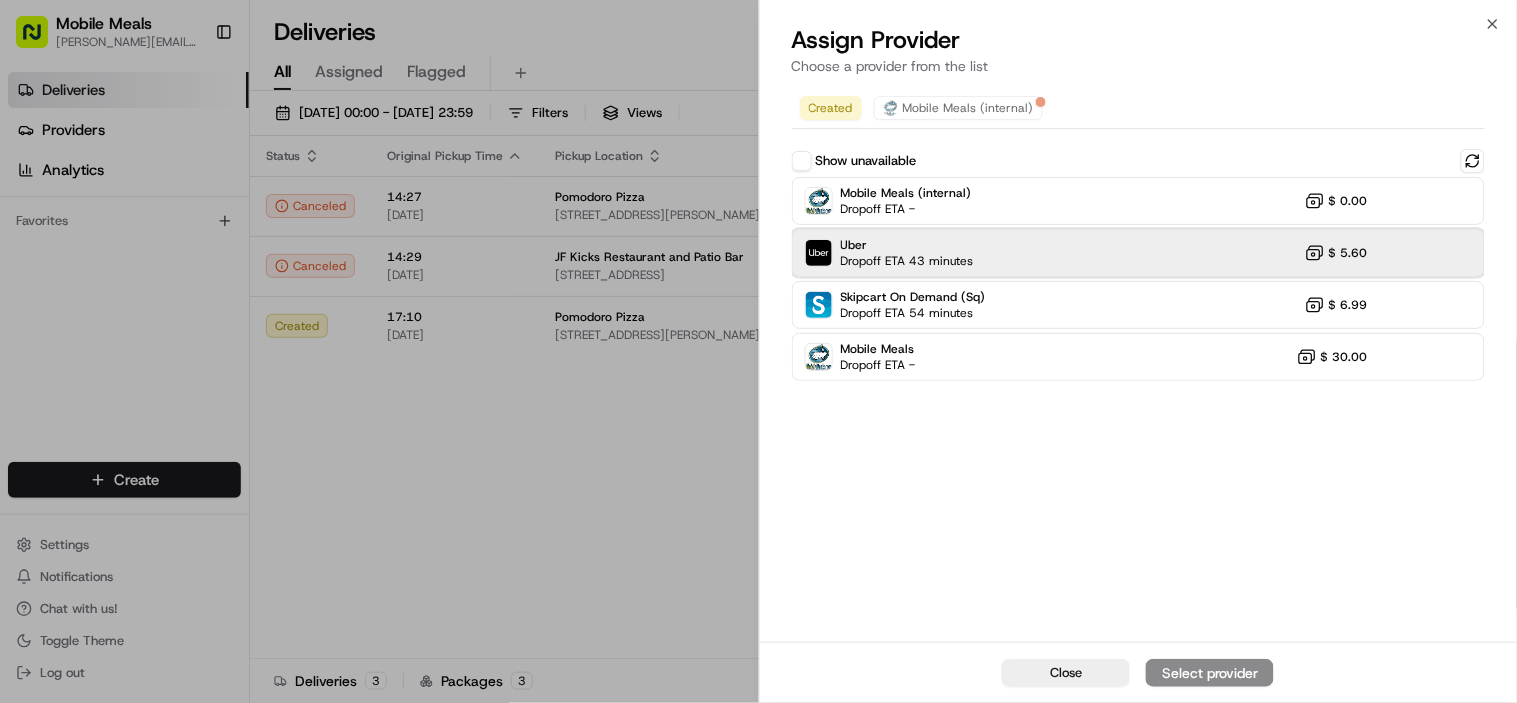 click on "Uber Dropoff ETA   43 minutes $   5.60" at bounding box center [1139, 253] 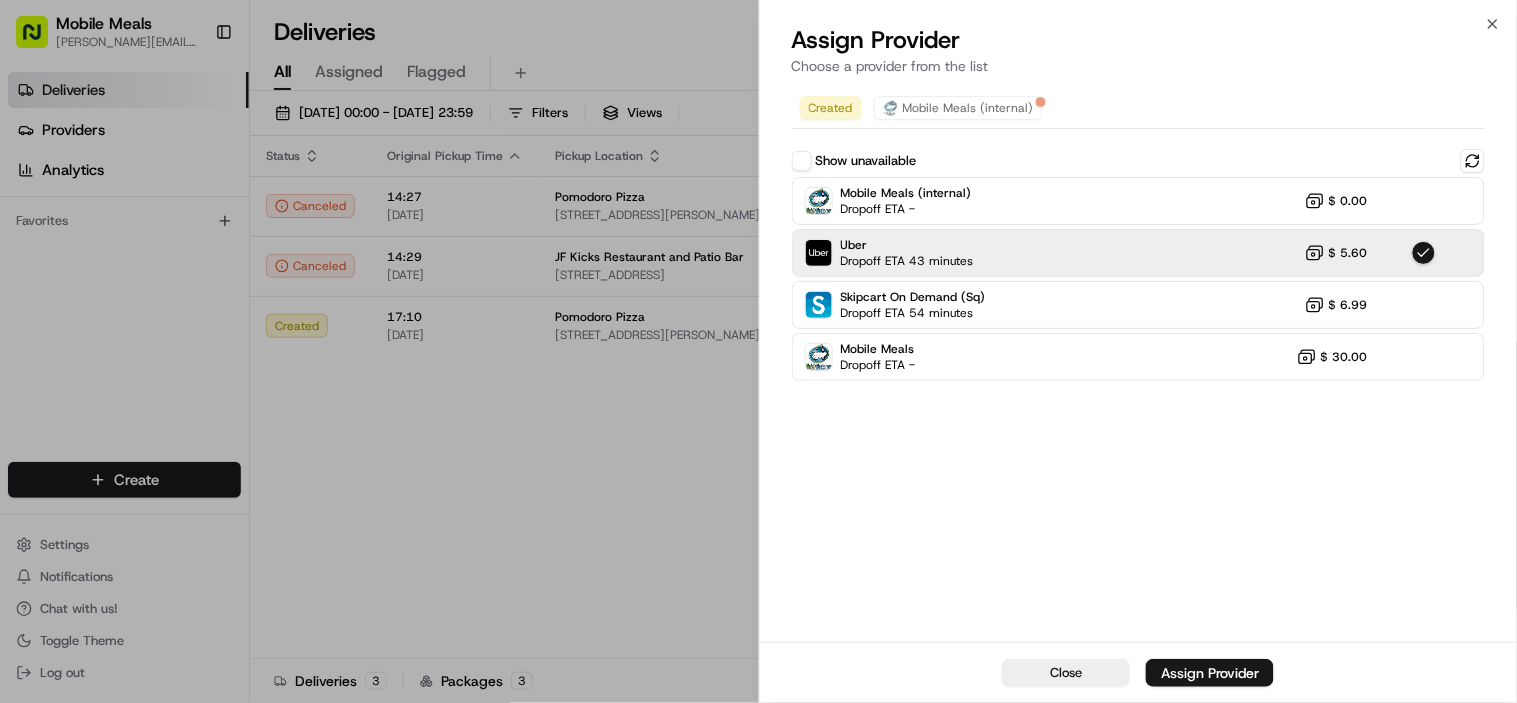 click on "Assign Provider" at bounding box center [1210, 673] 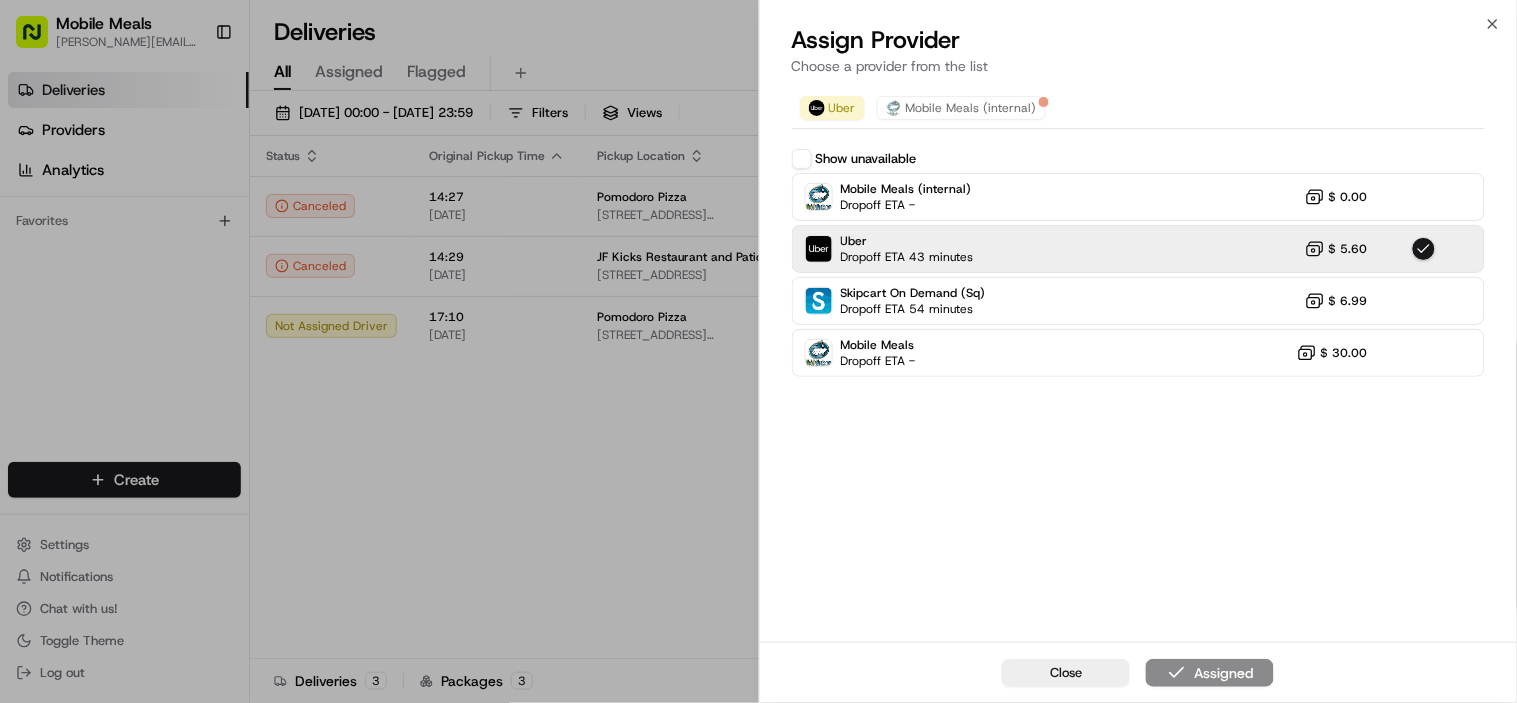 click on "Close" at bounding box center (1066, 673) 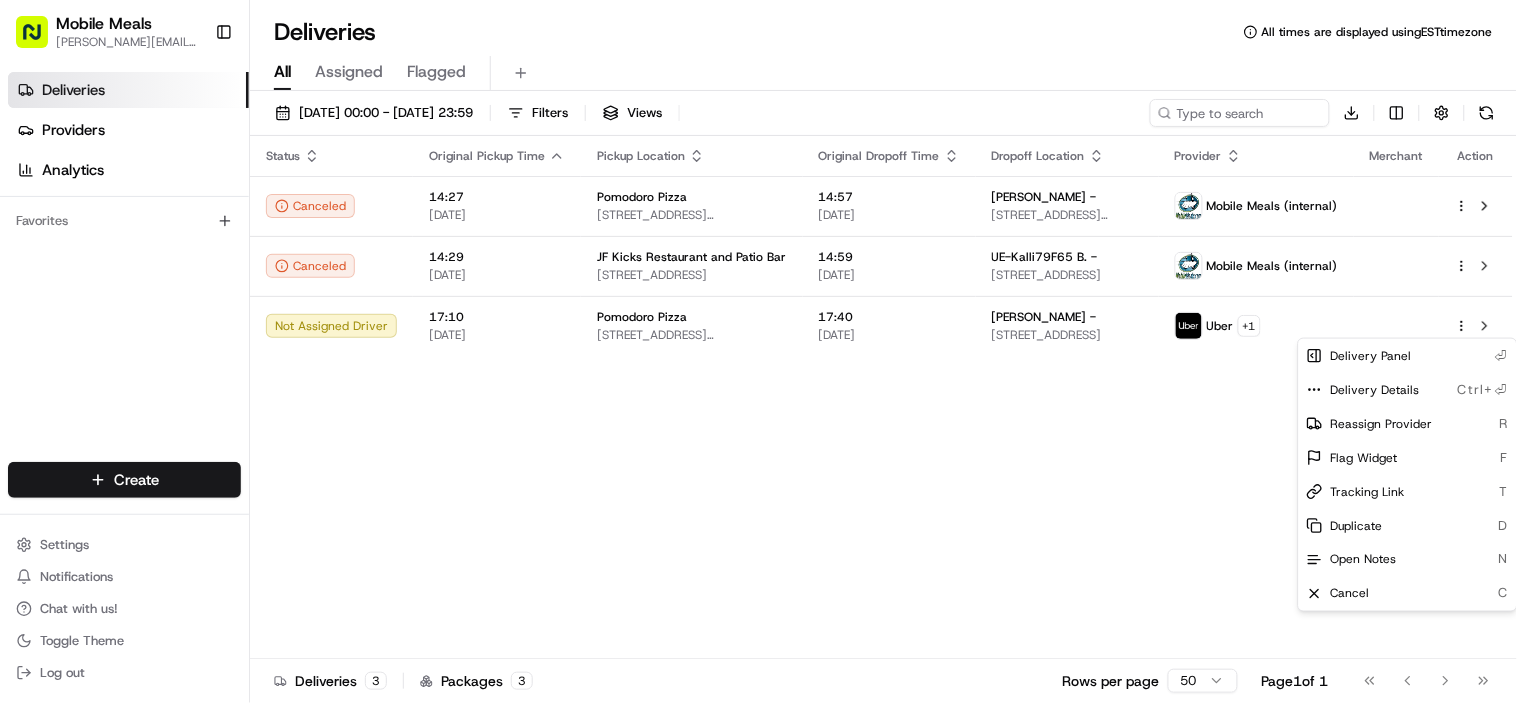 click on "Status Original Pickup Time Pickup Location Original Dropoff Time Dropoff Location Provider Merchant Action Canceled 14:27 [DATE] Pomodoro Pizza [STREET_ADDRESS][PERSON_NAME][PERSON_NAME] 14:57 [DATE] [PERSON_NAME] - [STREET_ADDRESS][PERSON_NAME] Mobile Meals (internal) Canceled 14:29 [DATE] JF Kicks Restaurant and Patio Bar [STREET_ADDRESS] 14:59 [DATE] UE-Kalli79F65 B. - [STREET_ADDRESS] Mobile Meals (internal) Not Assigned Driver 17:10 [DATE] Pomodoro Pizza [STREET_ADDRESS][PERSON_NAME][PERSON_NAME] 17:40 [DATE] [PERSON_NAME] - [STREET_ADDRESS][PERSON_NAME] Uber + 1" at bounding box center (881, 397) 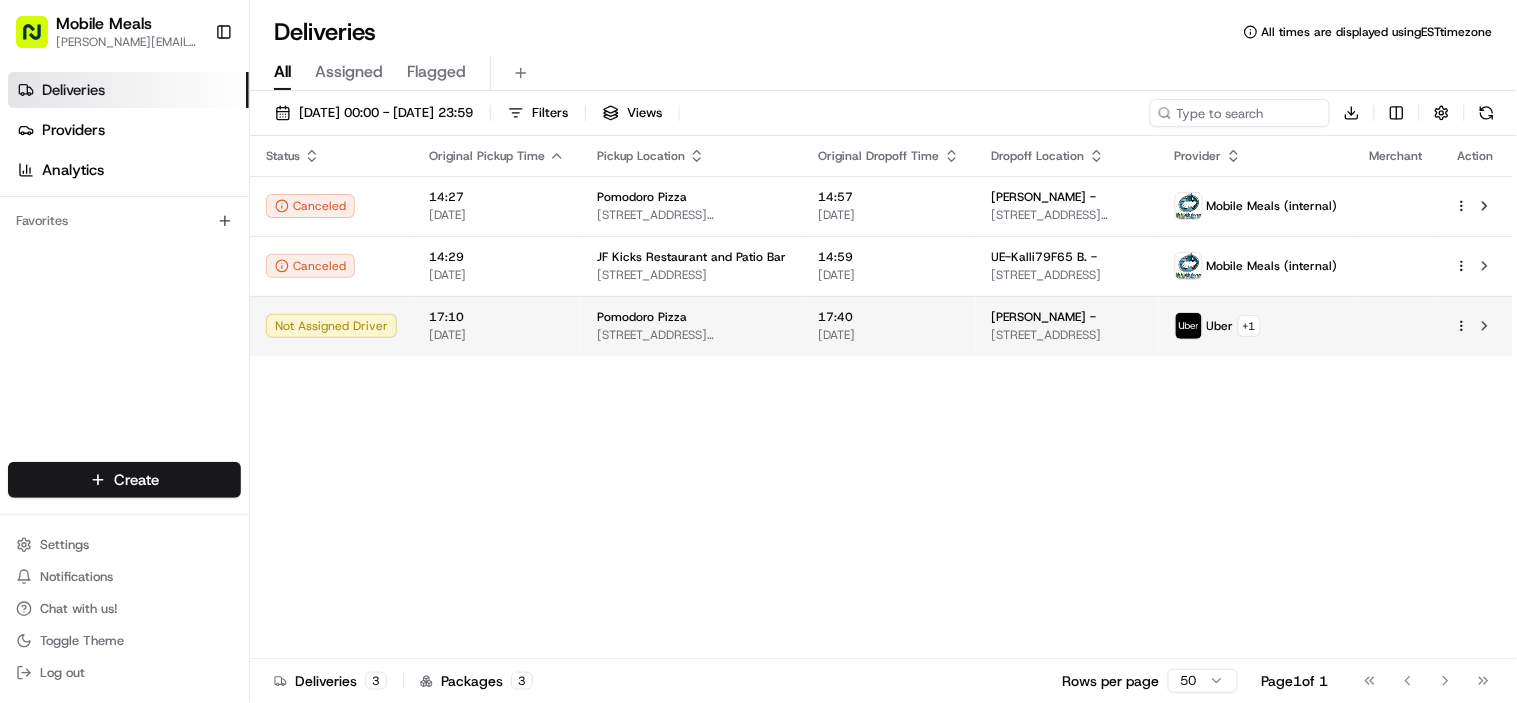 click on "Mobile Meals [PERSON_NAME][EMAIL_ADDRESS][DOMAIN_NAME] Toggle Sidebar Deliveries Providers Analytics Favorites Main Menu Members & Organization Organization Users Roles Preferences Customization Tracking Orchestration Automations Dispatch Strategy Locations Pickup Locations Dropoff Locations Billing Billing Refund Requests Integrations Notification Triggers Webhooks API Keys Request Logs Create Settings Notifications Chat with us! Toggle Theme Log out Deliveries All times are displayed using  EST  timezone All Assigned Flagged [DATE] 00:00 - [DATE] 23:59 Filters Views Download Status Original Pickup Time Pickup Location Original Dropoff Time Dropoff Location Provider Merchant Action Canceled 14:27 [DATE] Pomodoro Pizza [STREET_ADDRESS][PERSON_NAME][PERSON_NAME] 14:57 [DATE] [PERSON_NAME] - [STREET_ADDRESS][PERSON_NAME] Mobile Meals (internal) Canceled 14:29 [DATE] JF Kicks Restaurant and Patio Bar [STREET_ADDRESS] 14:59 [DATE] UE-Kalli79F65 B. -" at bounding box center (758, 351) 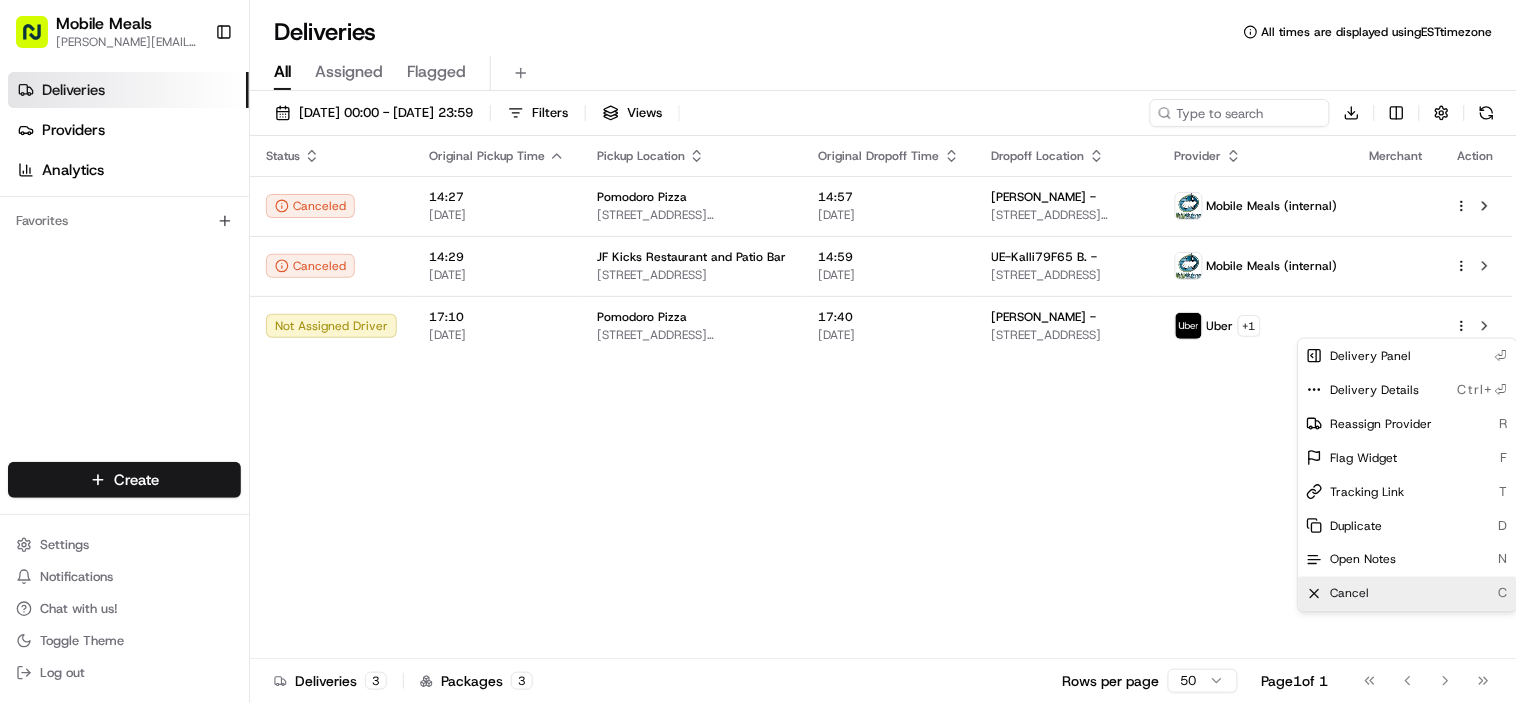 click on "Cancel" at bounding box center [1350, 594] 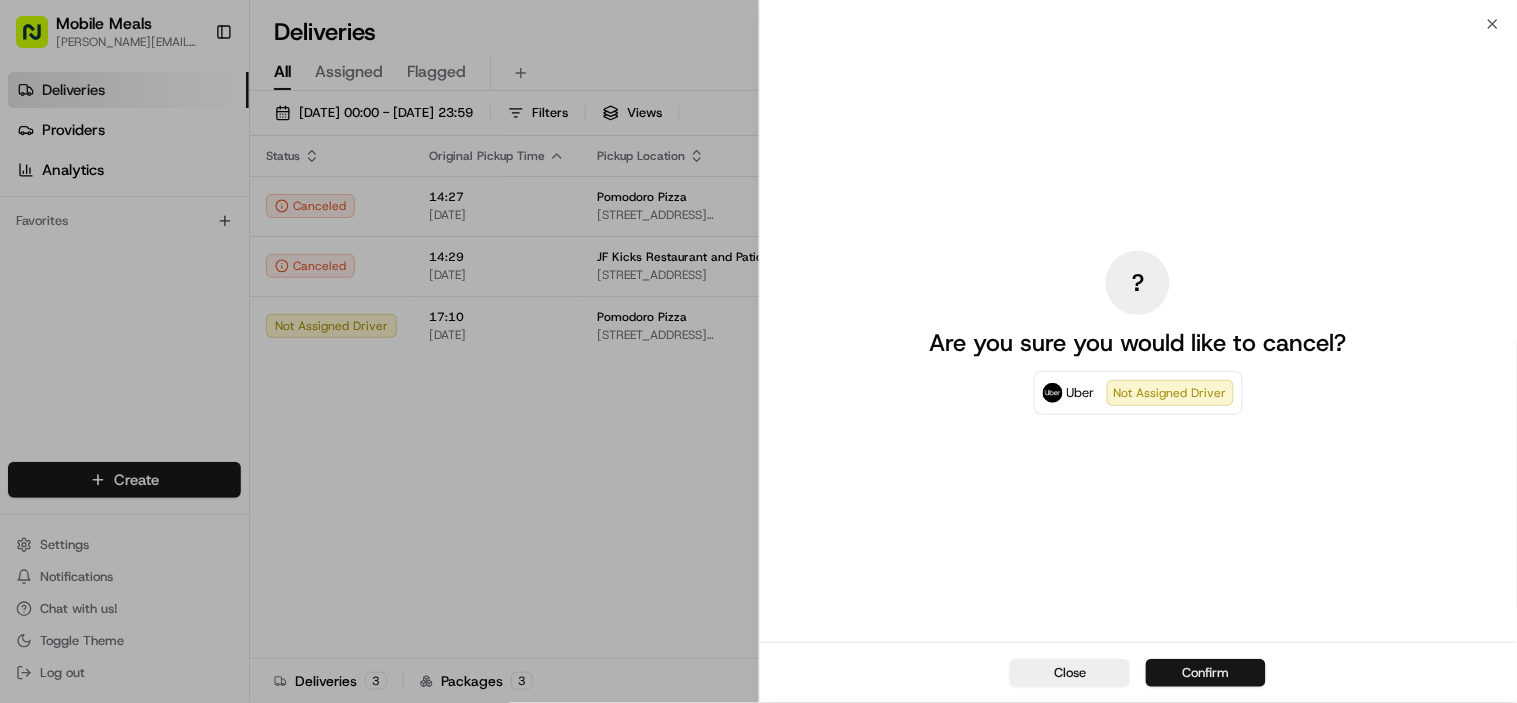 click on "Confirm" at bounding box center (1206, 673) 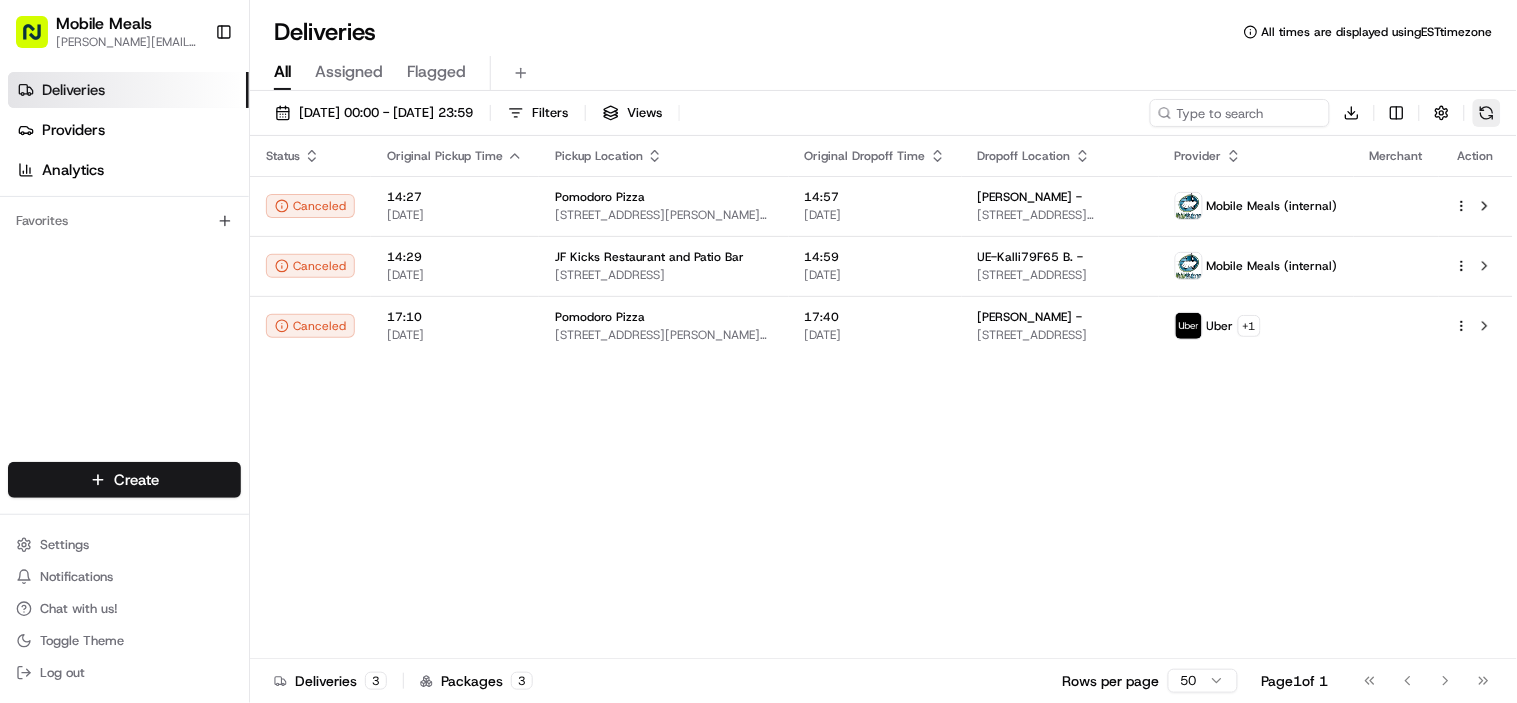 click at bounding box center (1487, 113) 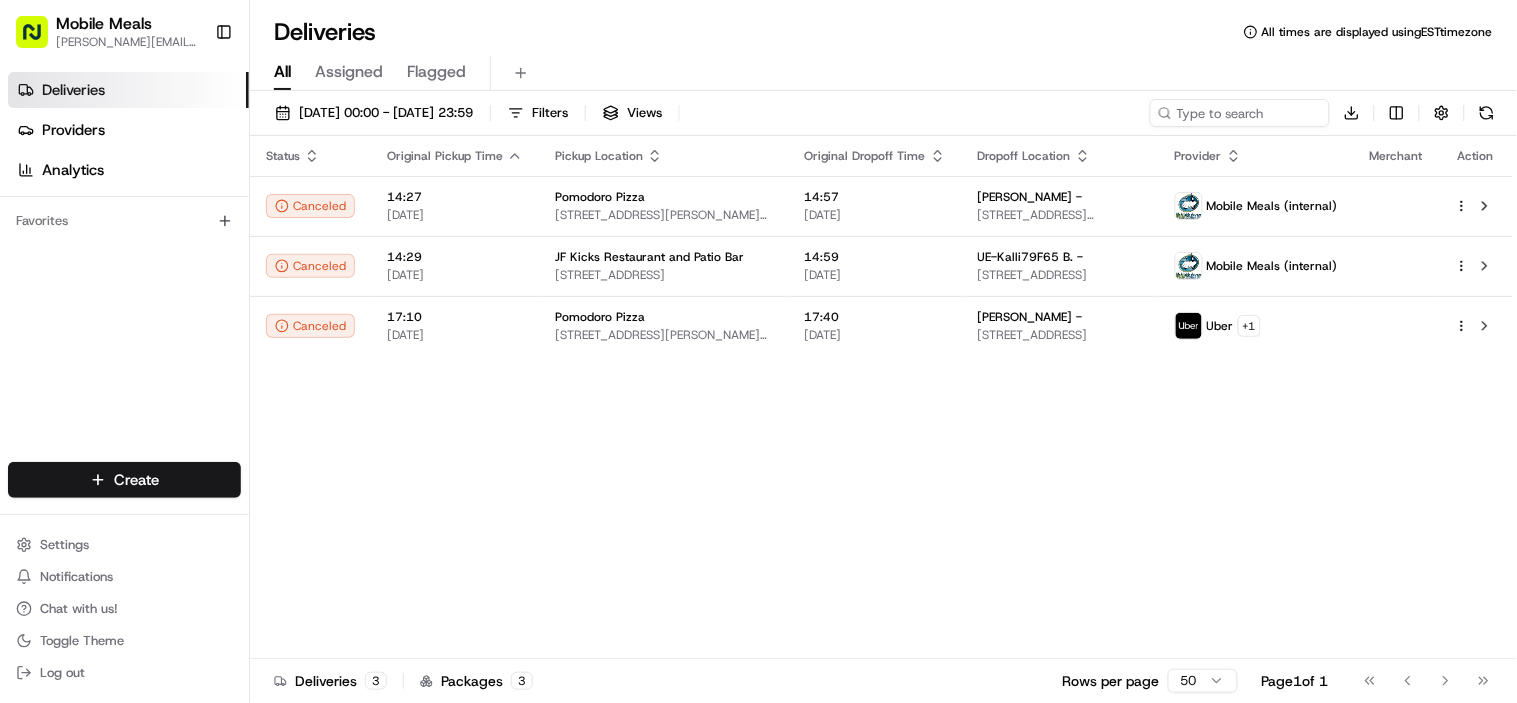 click on "Mobile Meals [PERSON_NAME][EMAIL_ADDRESS][DOMAIN_NAME] Toggle Sidebar Deliveries Providers Analytics Favorites Main Menu Members & Organization Organization Users Roles Preferences Customization Tracking Orchestration Automations Dispatch Strategy Locations Pickup Locations Dropoff Locations Billing Billing Refund Requests Integrations Notification Triggers Webhooks API Keys Request Logs Create Settings Notifications Chat with us! Toggle Theme Log out Deliveries All times are displayed using  EST  timezone All Assigned Flagged [DATE] 00:00 - [DATE] 23:59 Filters Views Download Status Original Pickup Time Pickup Location Original Dropoff Time Dropoff Location Provider Merchant Action Canceled 14:27 [DATE] Pomodoro Pizza [STREET_ADDRESS][PERSON_NAME][PERSON_NAME] 14:57 [DATE] [PERSON_NAME] - [STREET_ADDRESS][PERSON_NAME] Mobile Meals (internal) Canceled 14:29 [DATE] JF Kicks Restaurant and Patio Bar [STREET_ADDRESS] 14:59 [DATE] UE-Kalli79F65 B. -" at bounding box center (758, 351) 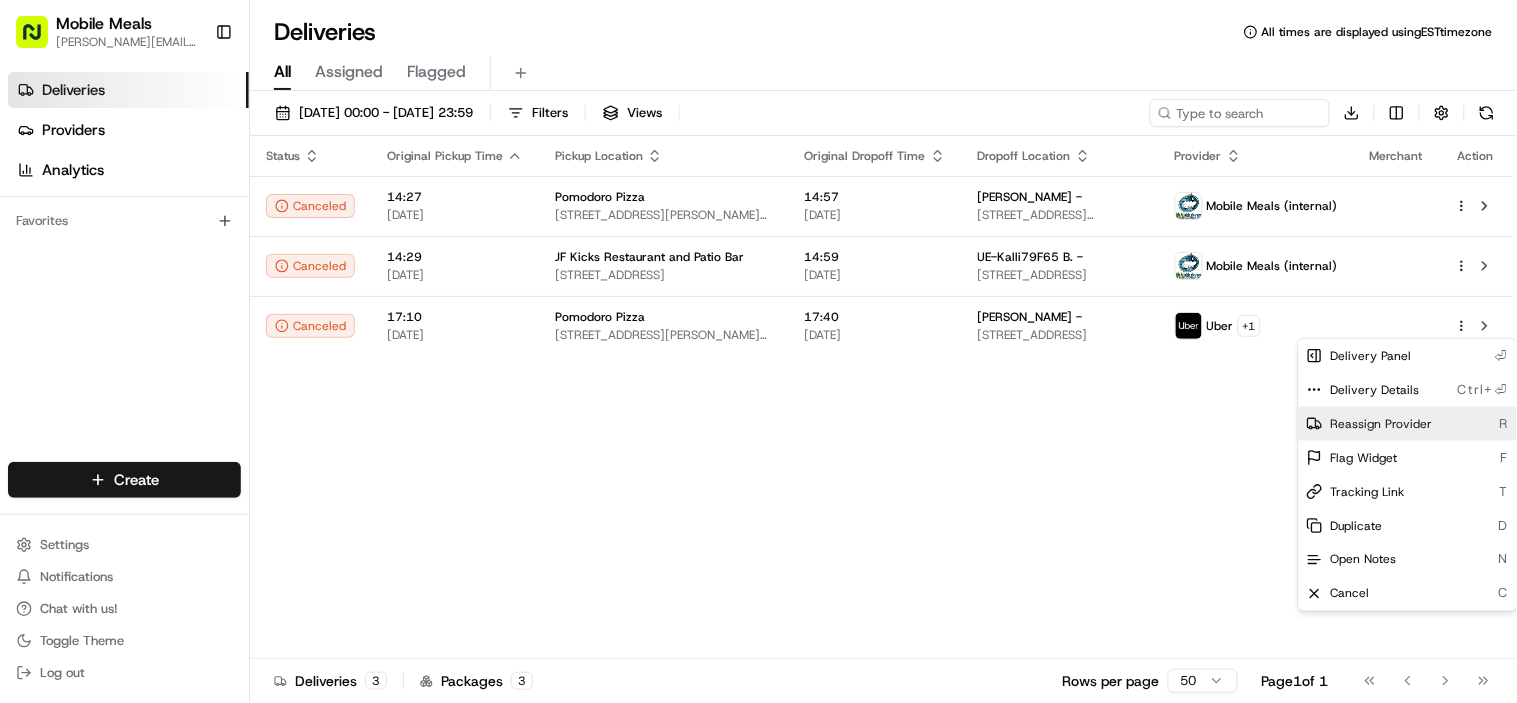 click on "Reassign Provider" at bounding box center [1382, 424] 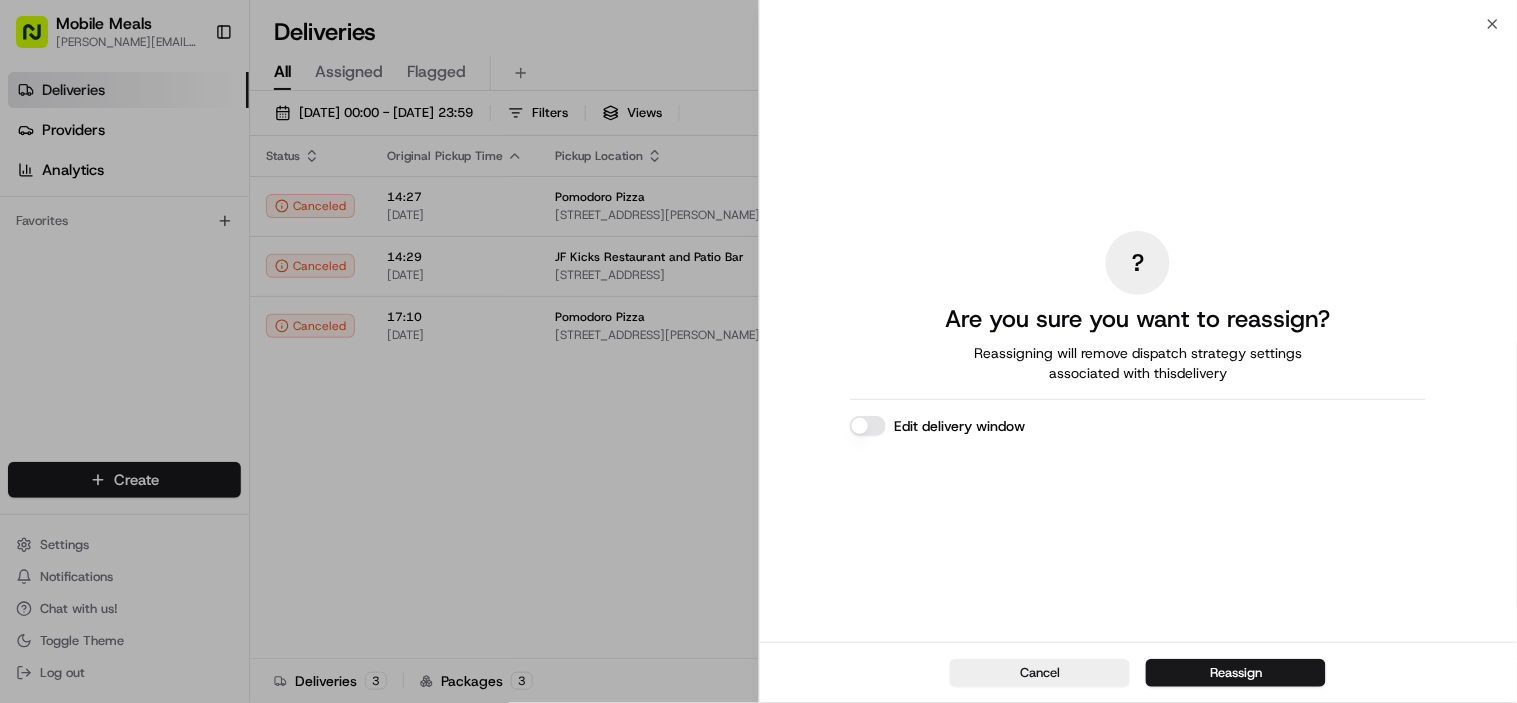 click on "Reassign" at bounding box center (1236, 673) 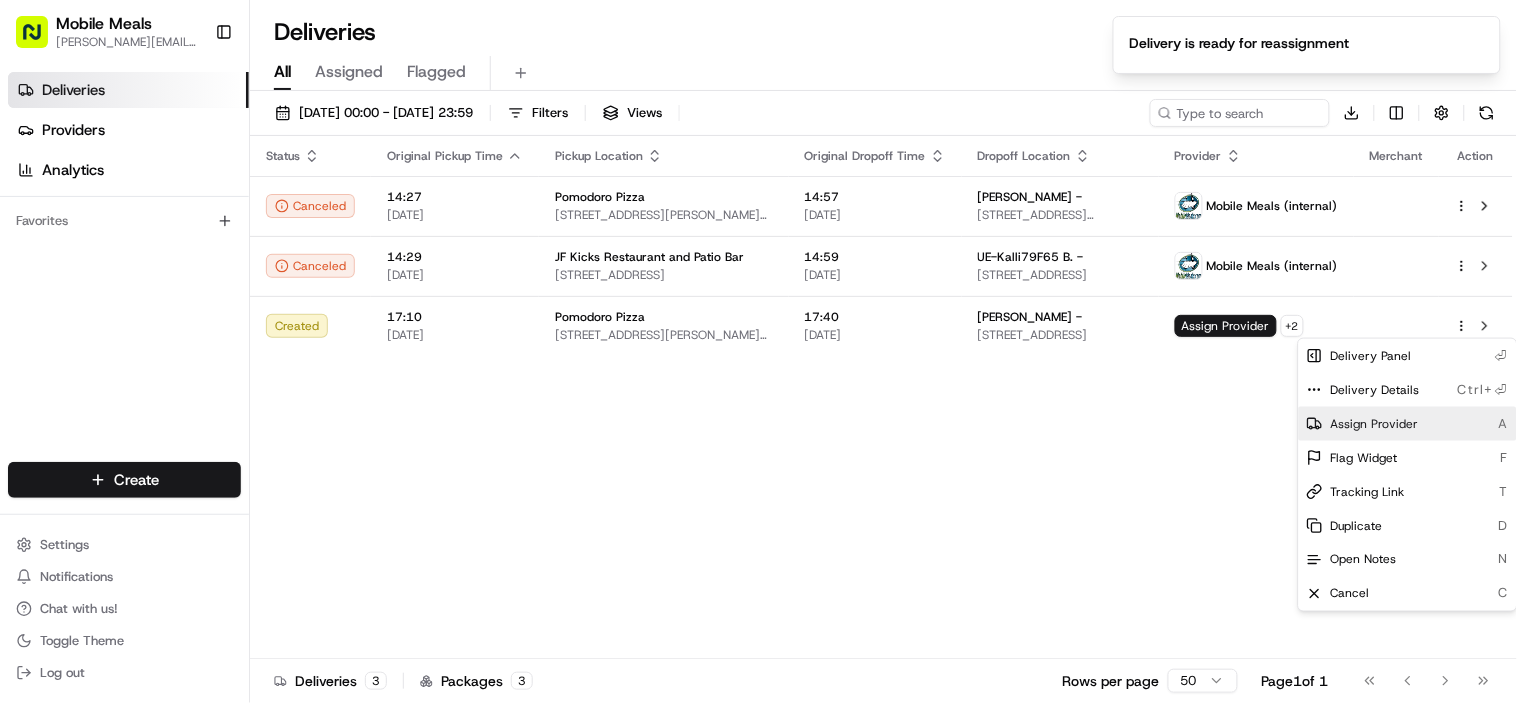 click on "Assign Provider" at bounding box center [1375, 424] 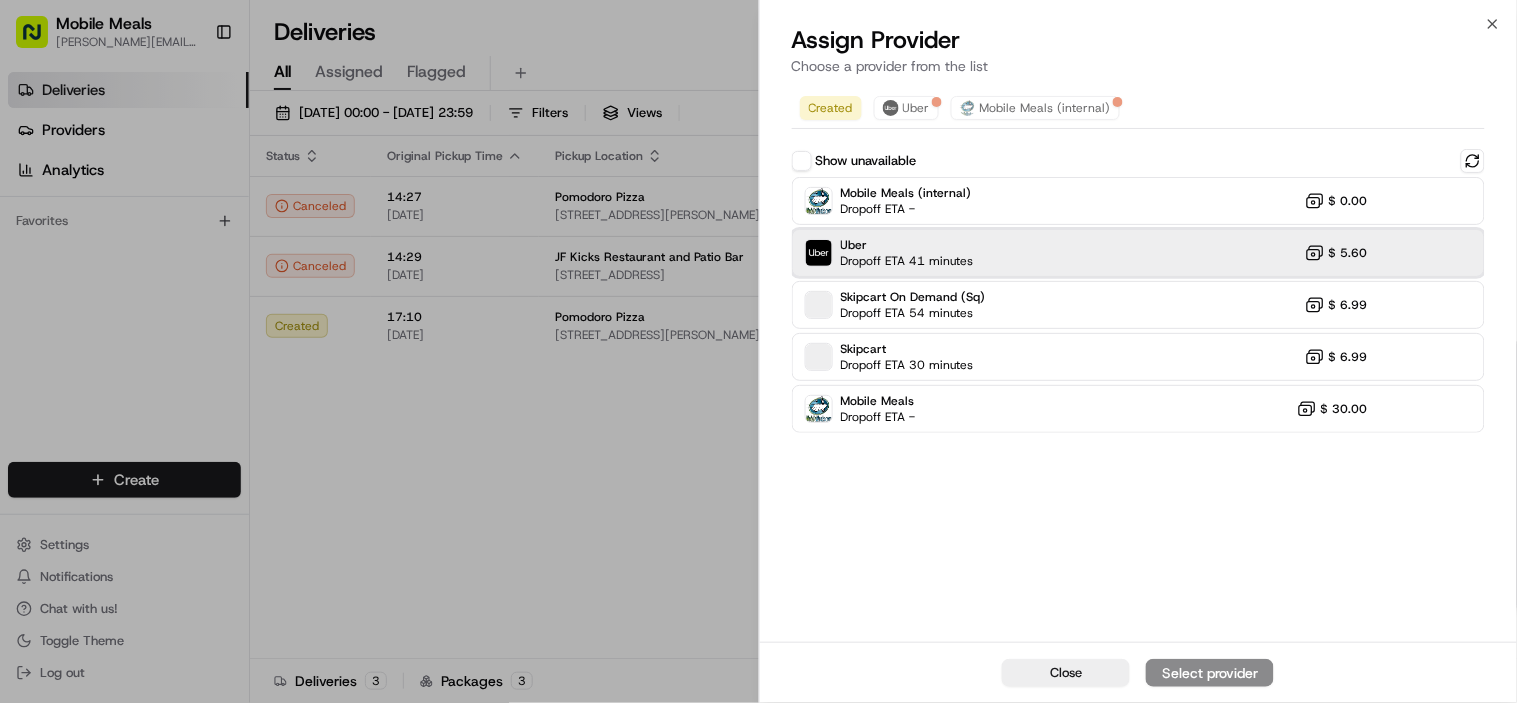click on "Dropoff ETA   41 minutes" at bounding box center (907, 261) 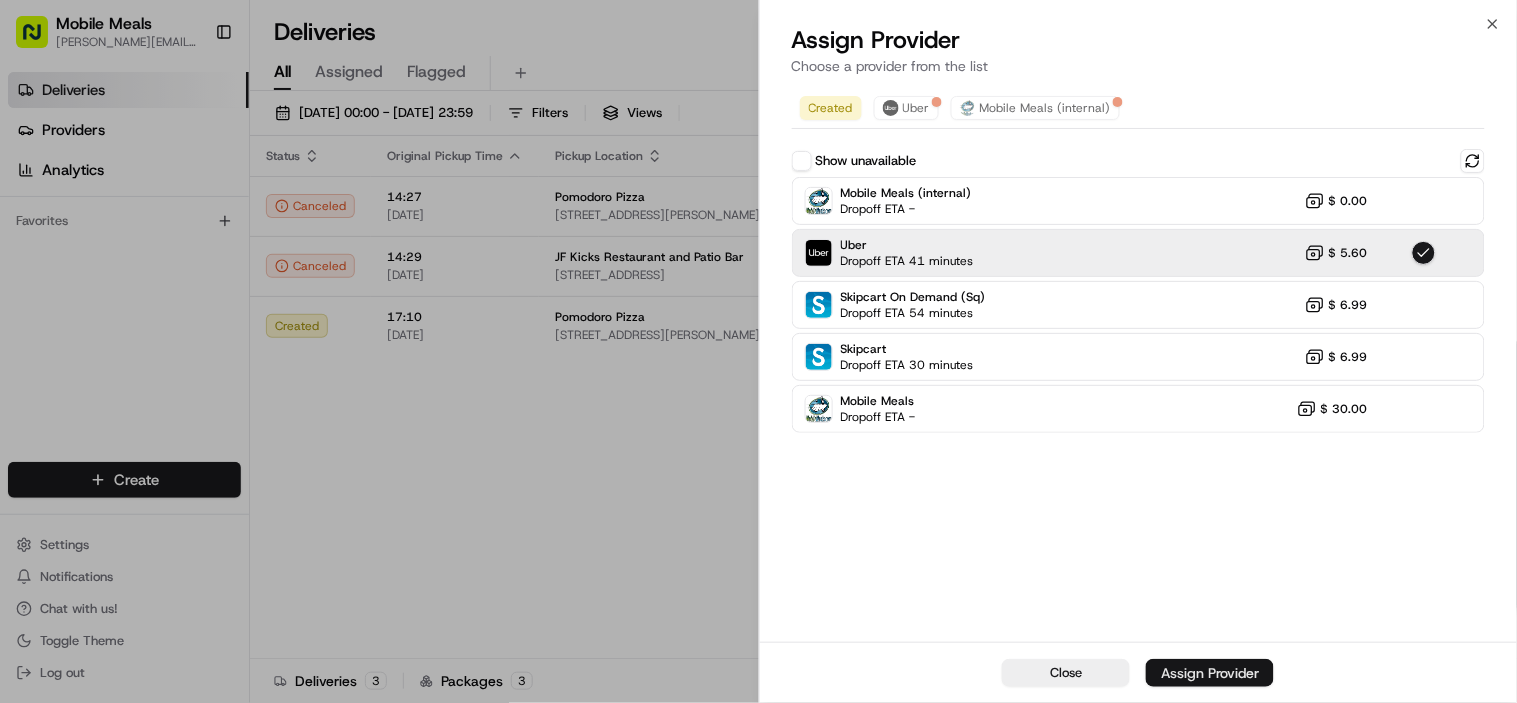 click on "Assign Provider" at bounding box center [1210, 673] 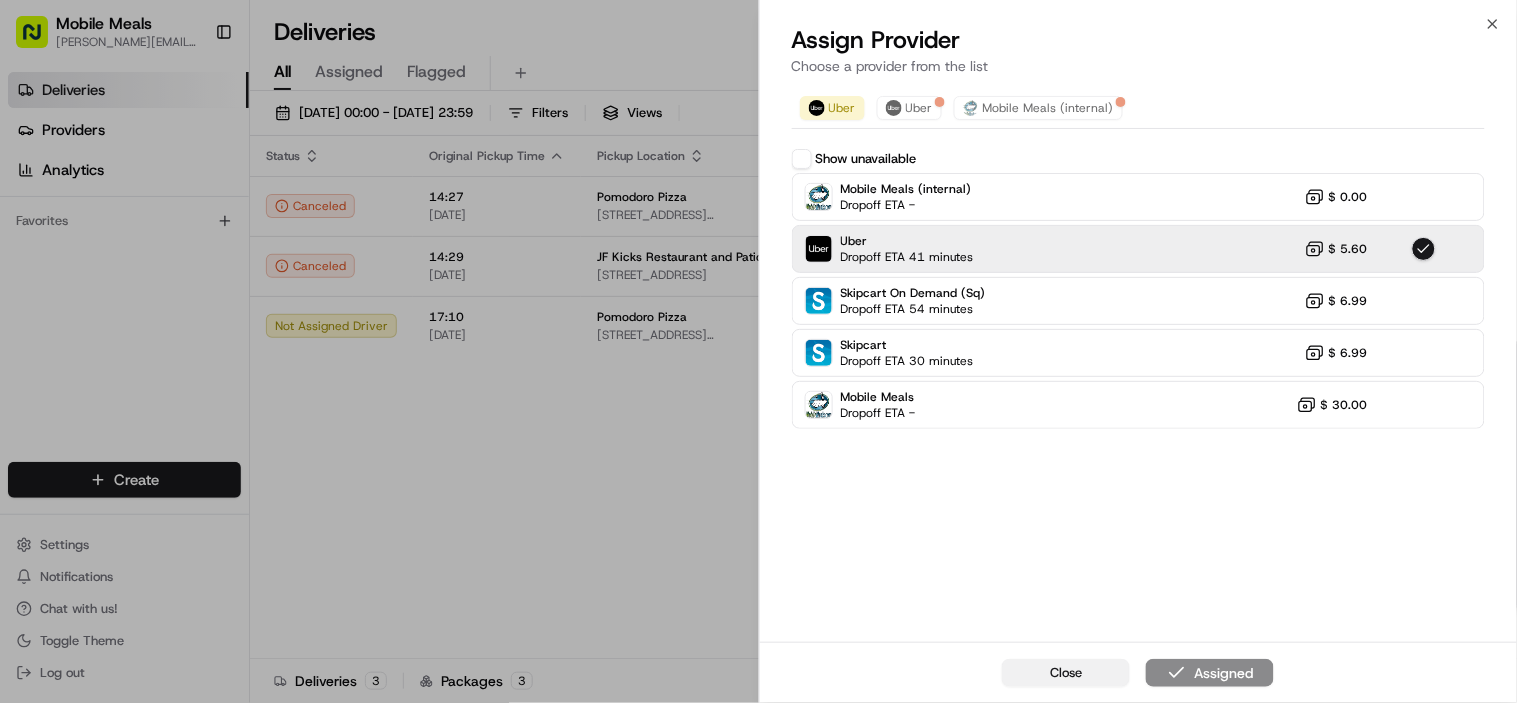 click on "Close" at bounding box center (1066, 673) 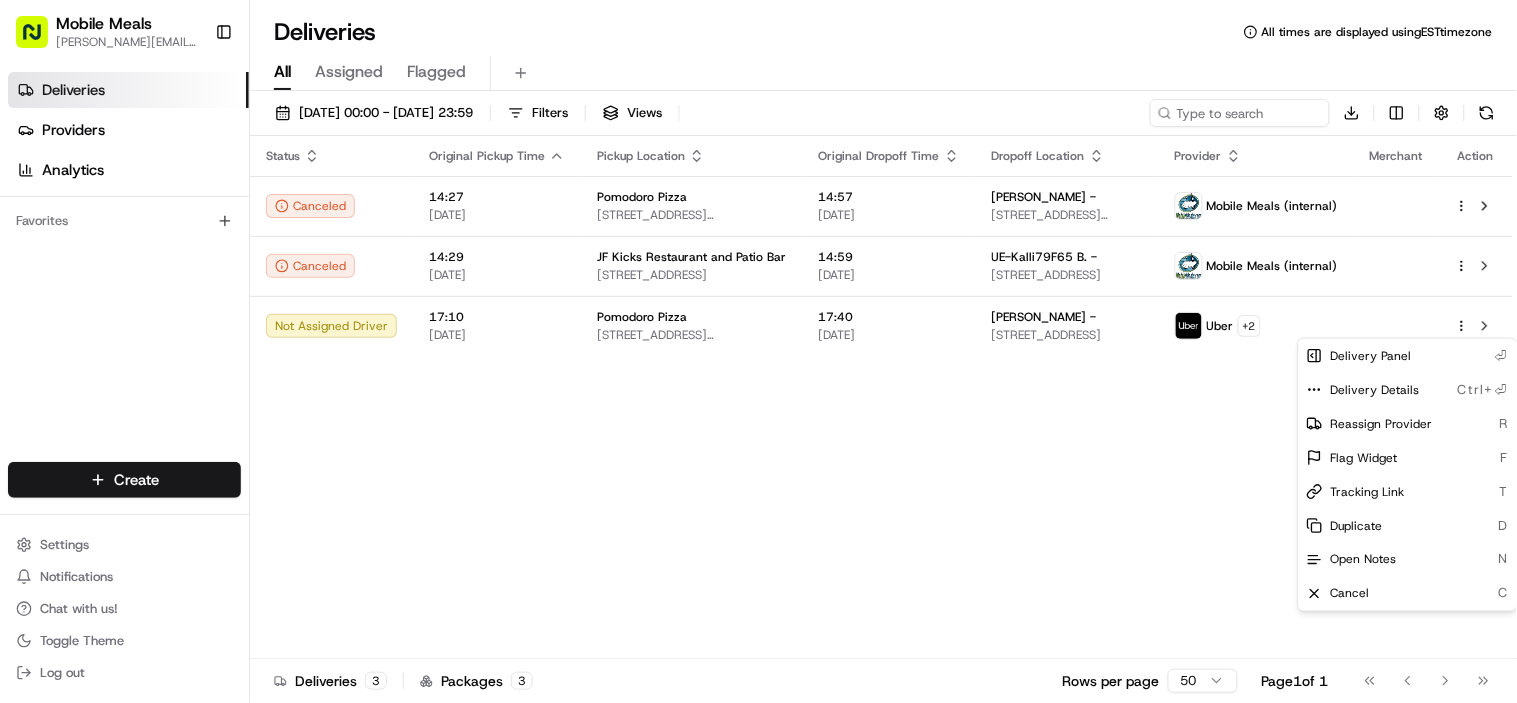click on "Status Original Pickup Time Pickup Location Original Dropoff Time Dropoff Location Provider Merchant Action Canceled 14:27 [DATE] Pomodoro Pizza [STREET_ADDRESS][PERSON_NAME][PERSON_NAME] 14:57 [DATE] [PERSON_NAME] - [STREET_ADDRESS][PERSON_NAME] Mobile Meals (internal) Canceled 14:29 [DATE] JF Kicks Restaurant and Patio Bar [STREET_ADDRESS] 14:59 [DATE] UE-Kalli79F65 B. - [STREET_ADDRESS] Mobile Meals (internal) Not Assigned Driver 17:10 [DATE] Pomodoro Pizza [STREET_ADDRESS][PERSON_NAME][PERSON_NAME] 17:40 [DATE] [PERSON_NAME] - [STREET_ADDRESS][PERSON_NAME] [GEOGRAPHIC_DATA] + 2" at bounding box center (881, 397) 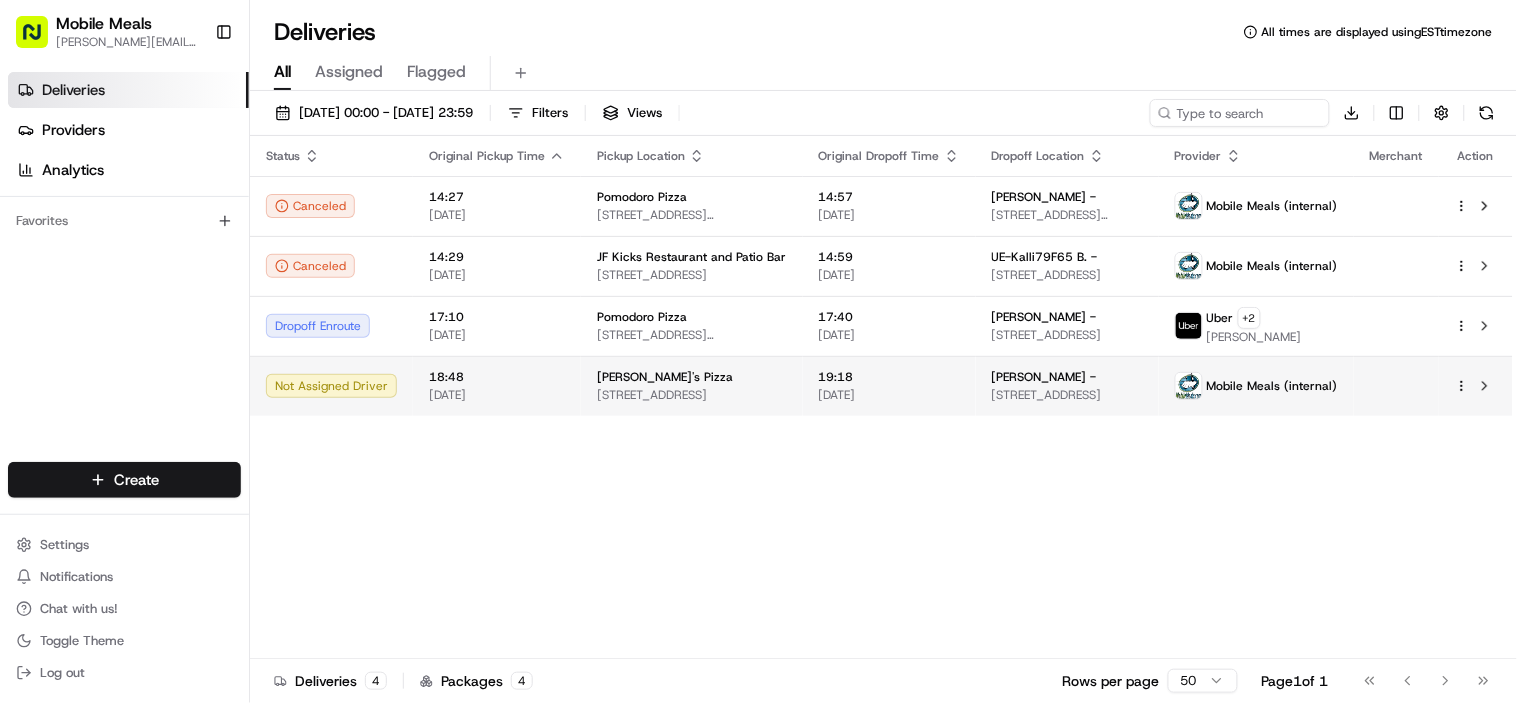 click on "Mobile Meals [PERSON_NAME][EMAIL_ADDRESS][DOMAIN_NAME] Toggle Sidebar Deliveries Providers Analytics Favorites Main Menu Members & Organization Organization Users Roles Preferences Customization Tracking Orchestration Automations Dispatch Strategy Locations Pickup Locations Dropoff Locations Billing Billing Refund Requests Integrations Notification Triggers Webhooks API Keys Request Logs Create Settings Notifications Chat with us! Toggle Theme Log out Deliveries All times are displayed using  EST  timezone All Assigned Flagged [DATE] 00:00 - [DATE] 23:59 Filters Views Download Status Original Pickup Time Pickup Location Original Dropoff Time Dropoff Location Provider Merchant Action Canceled 14:27 [DATE] Pomodoro Pizza [STREET_ADDRESS][PERSON_NAME][PERSON_NAME] 14:57 [DATE] [PERSON_NAME] - [STREET_ADDRESS][PERSON_NAME] Mobile Meals (internal) Canceled 14:29 [DATE] JF Kicks Restaurant and Patio Bar [STREET_ADDRESS] 14:59 [DATE] UE-Kalli79F65 B. -" at bounding box center [758, 351] 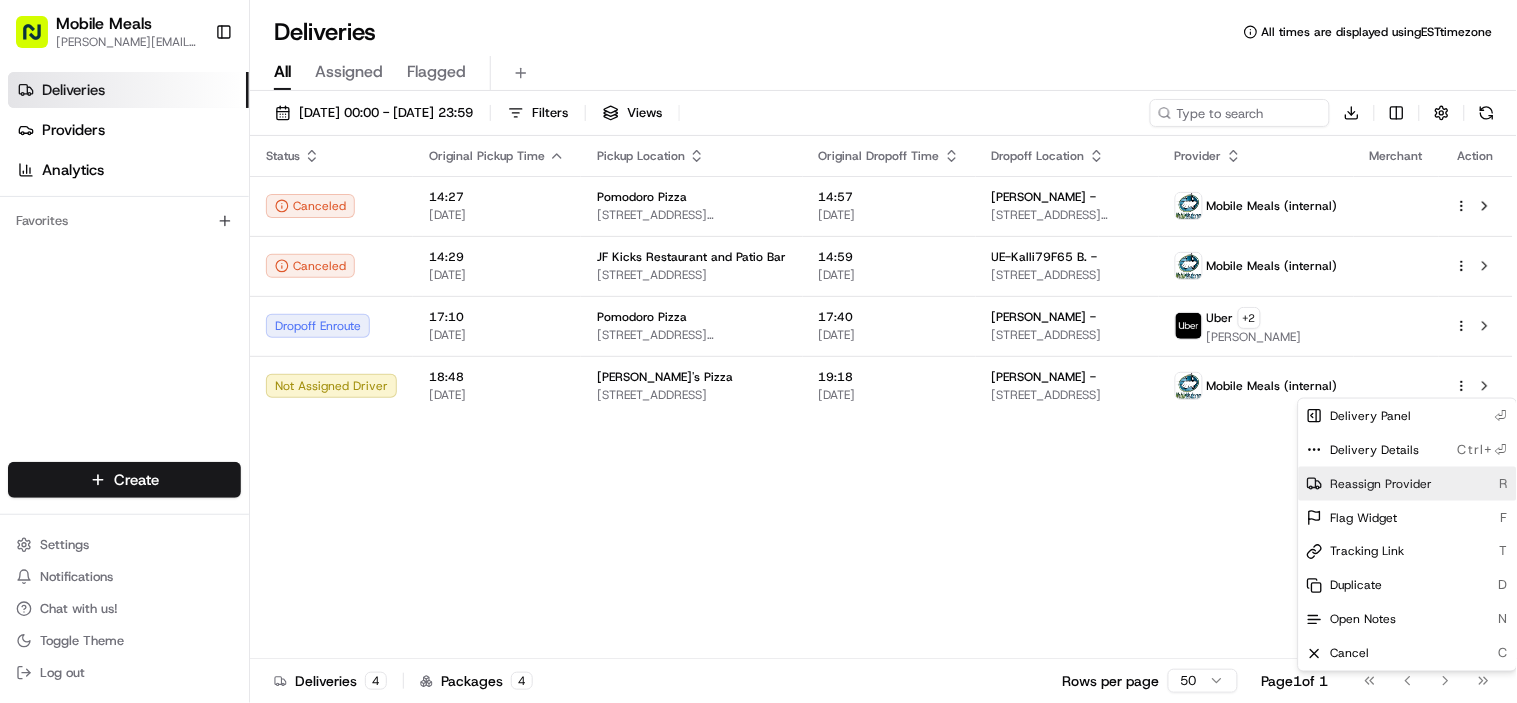 click on "Reassign Provider" at bounding box center [1382, 484] 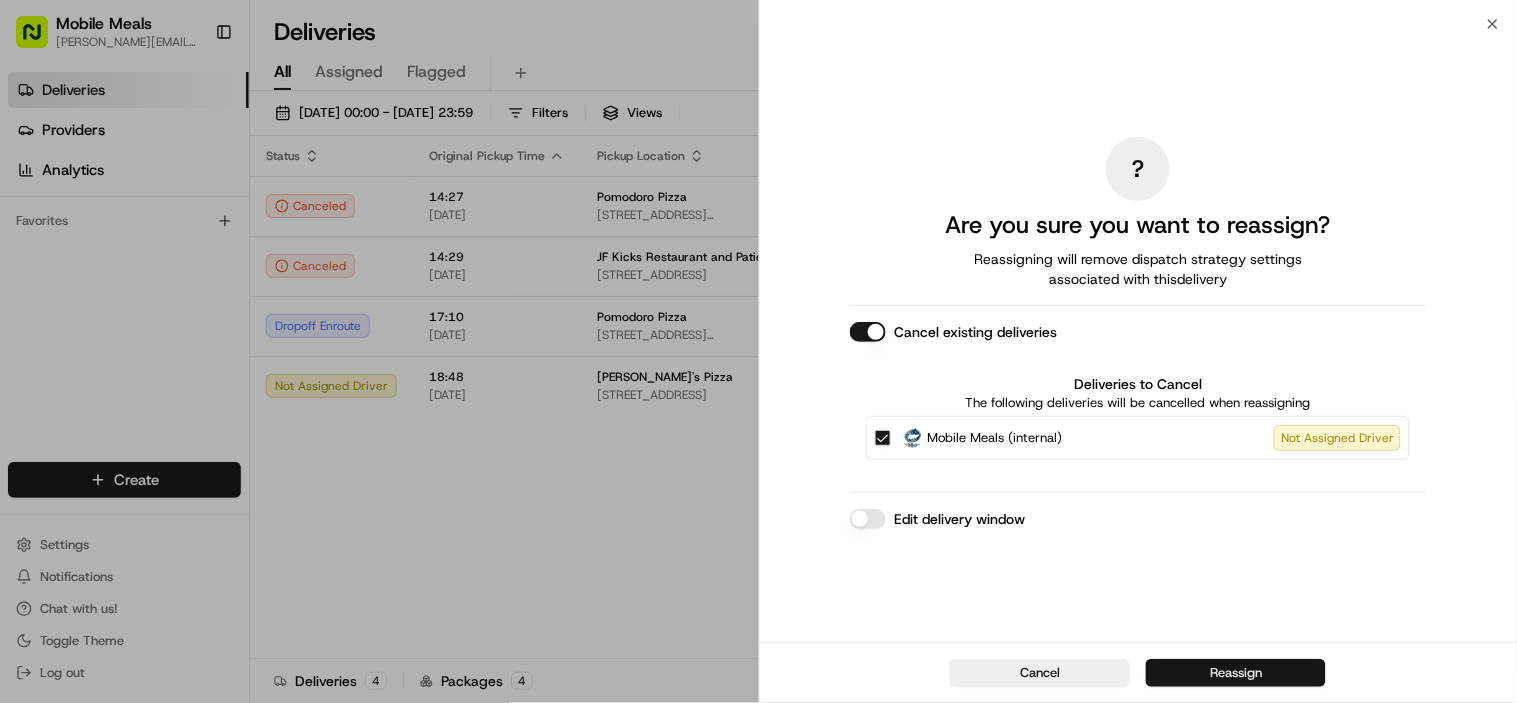 click on "Reassign" at bounding box center [1236, 673] 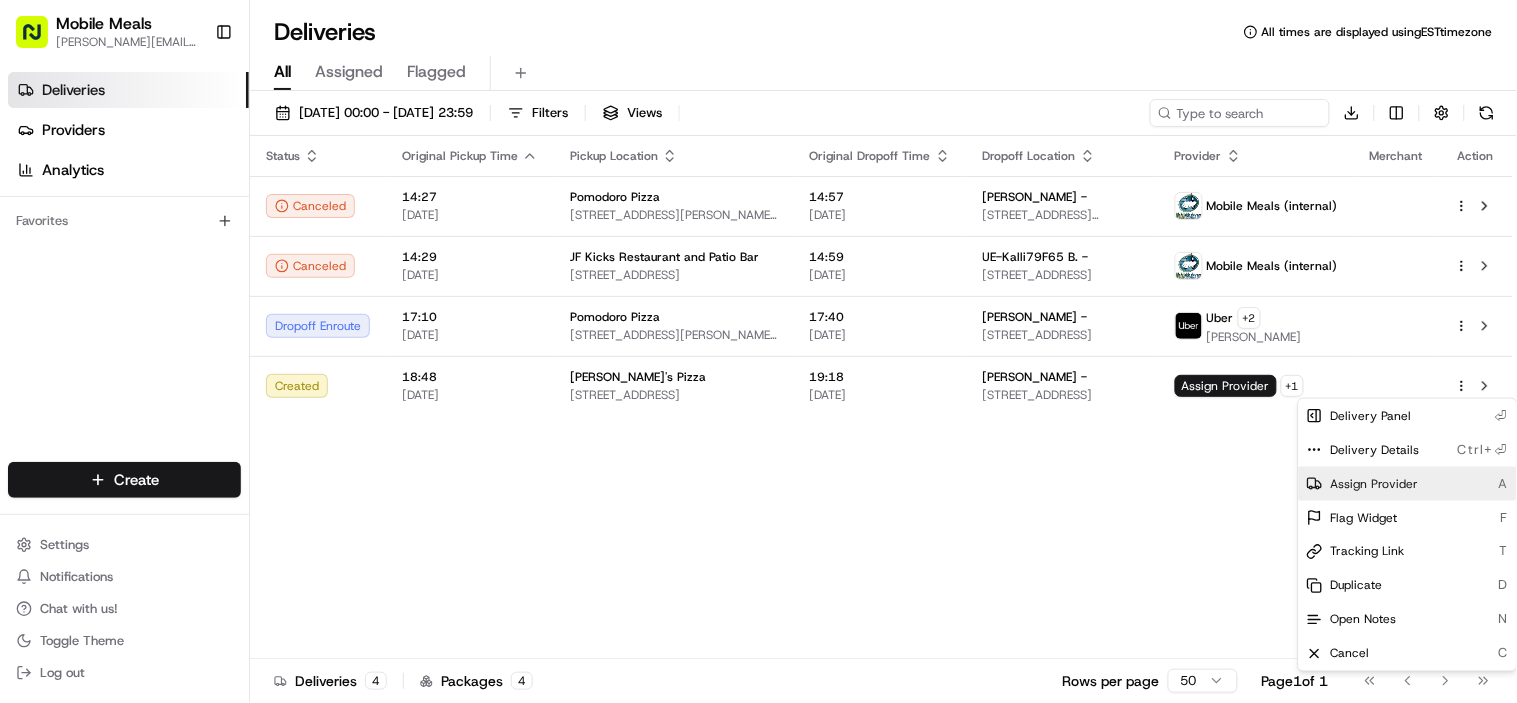 click on "Assign Provider" at bounding box center [1375, 484] 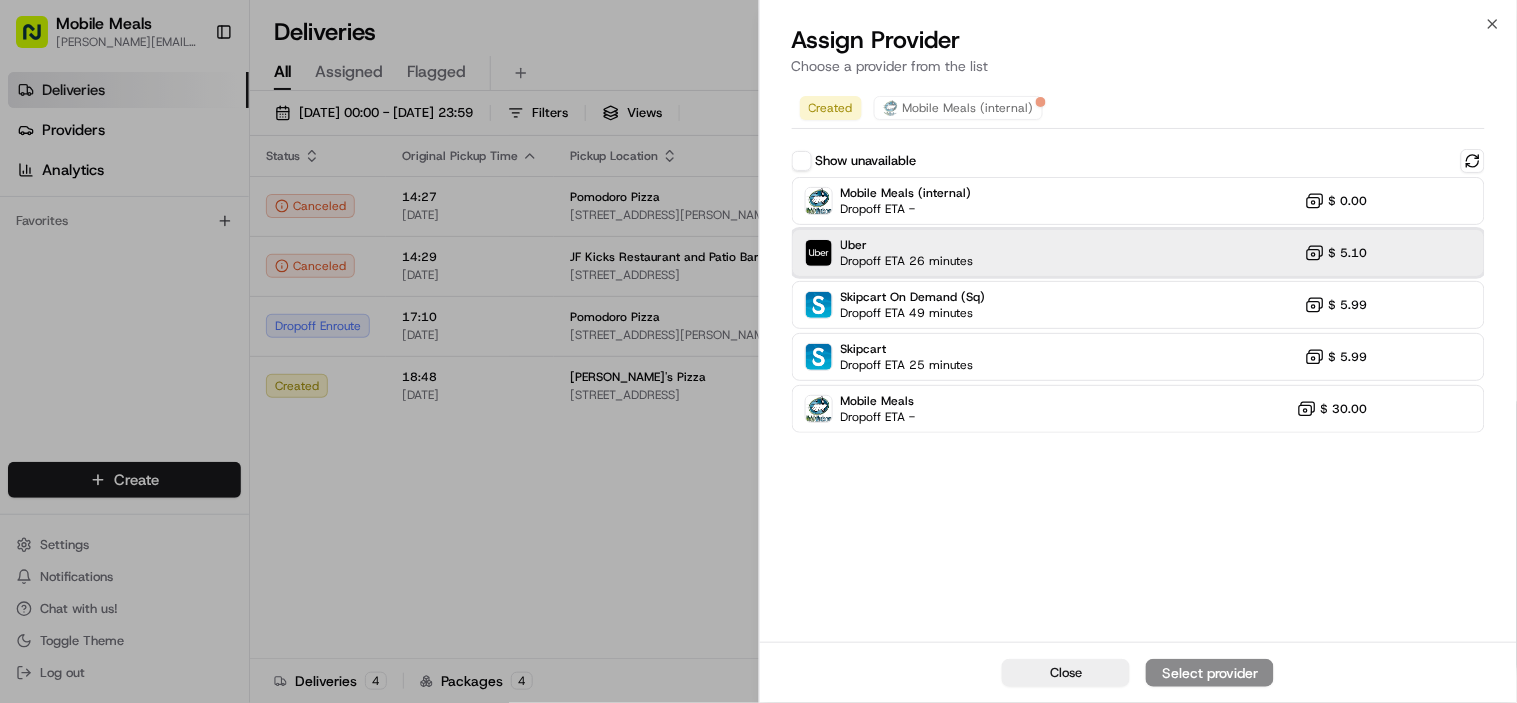 click on "Uber Dropoff ETA   26 minutes $   5.10" at bounding box center (1139, 253) 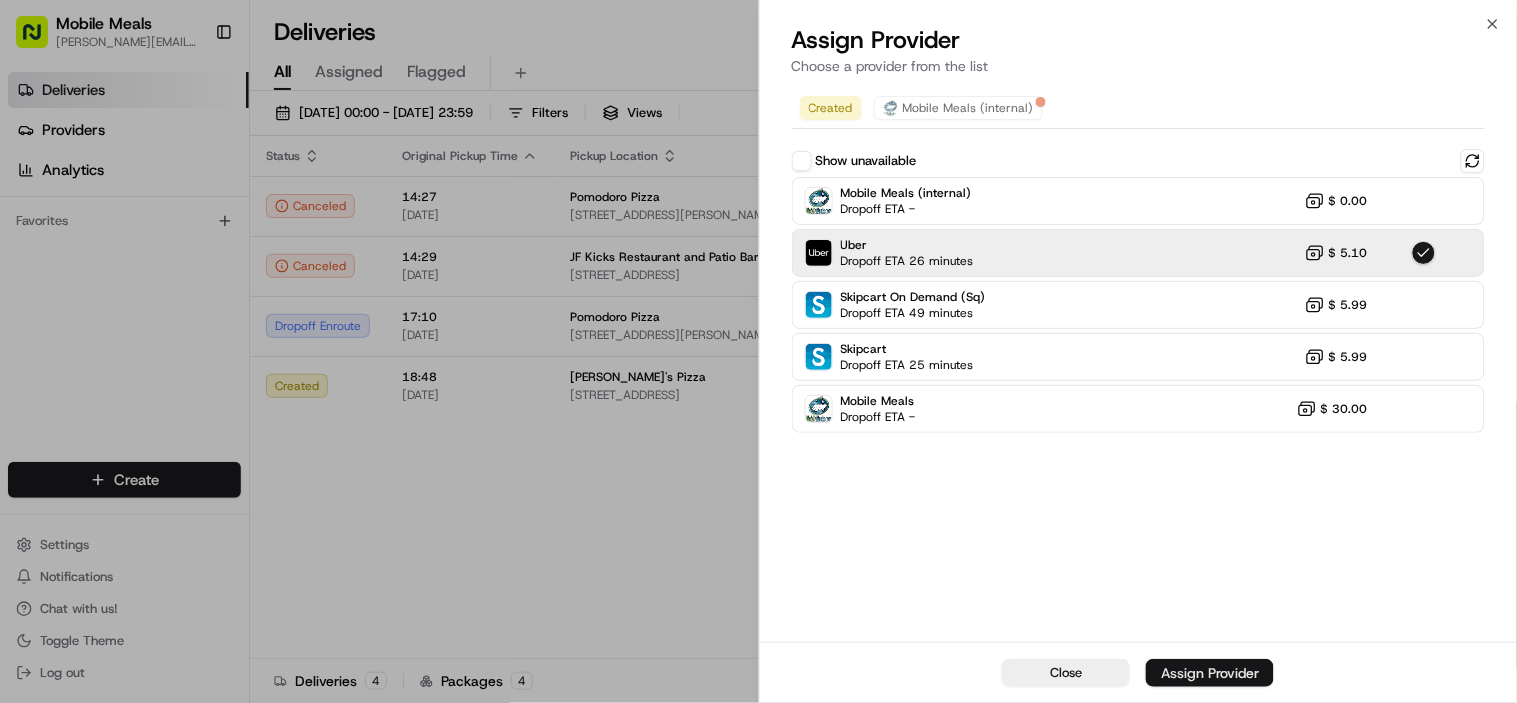 click on "Assign Provider" at bounding box center [1210, 673] 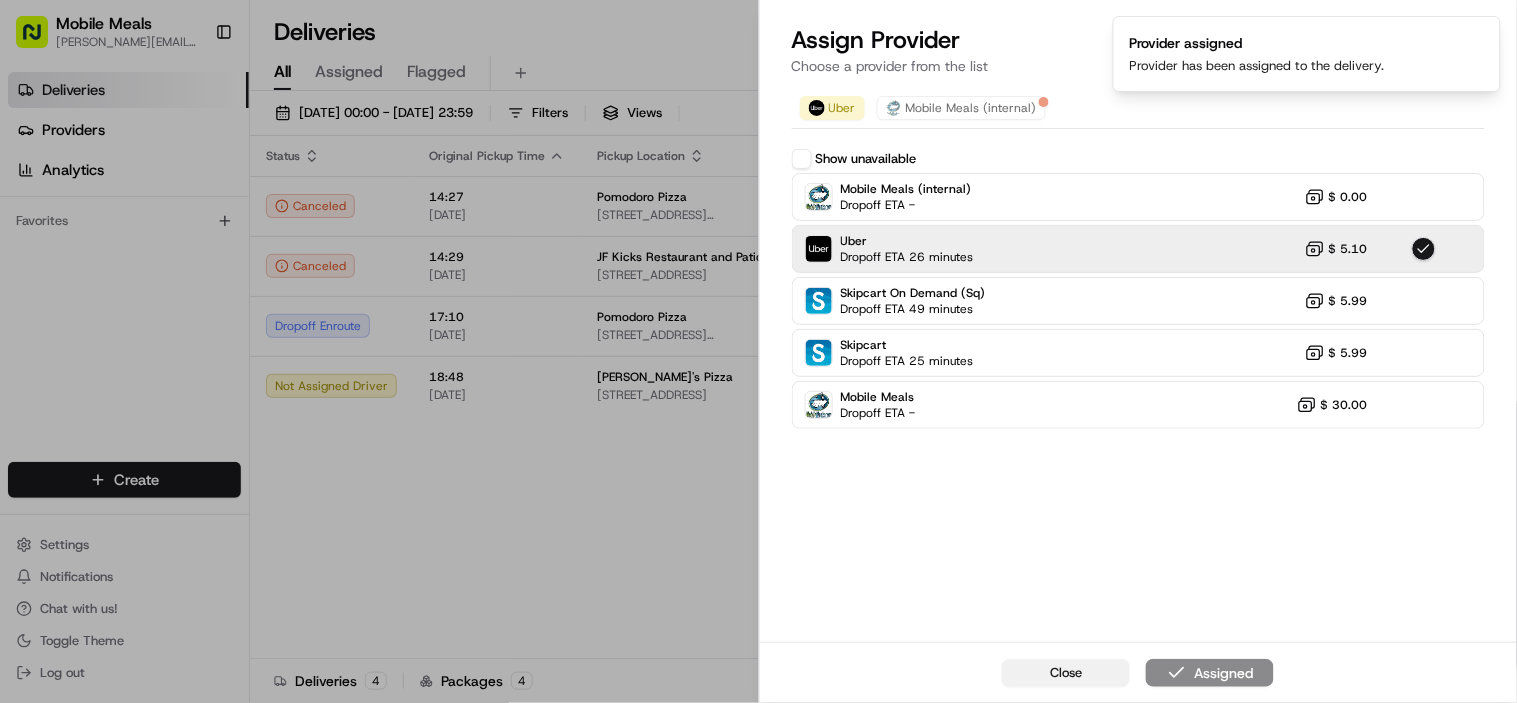 click on "Close" at bounding box center (1066, 673) 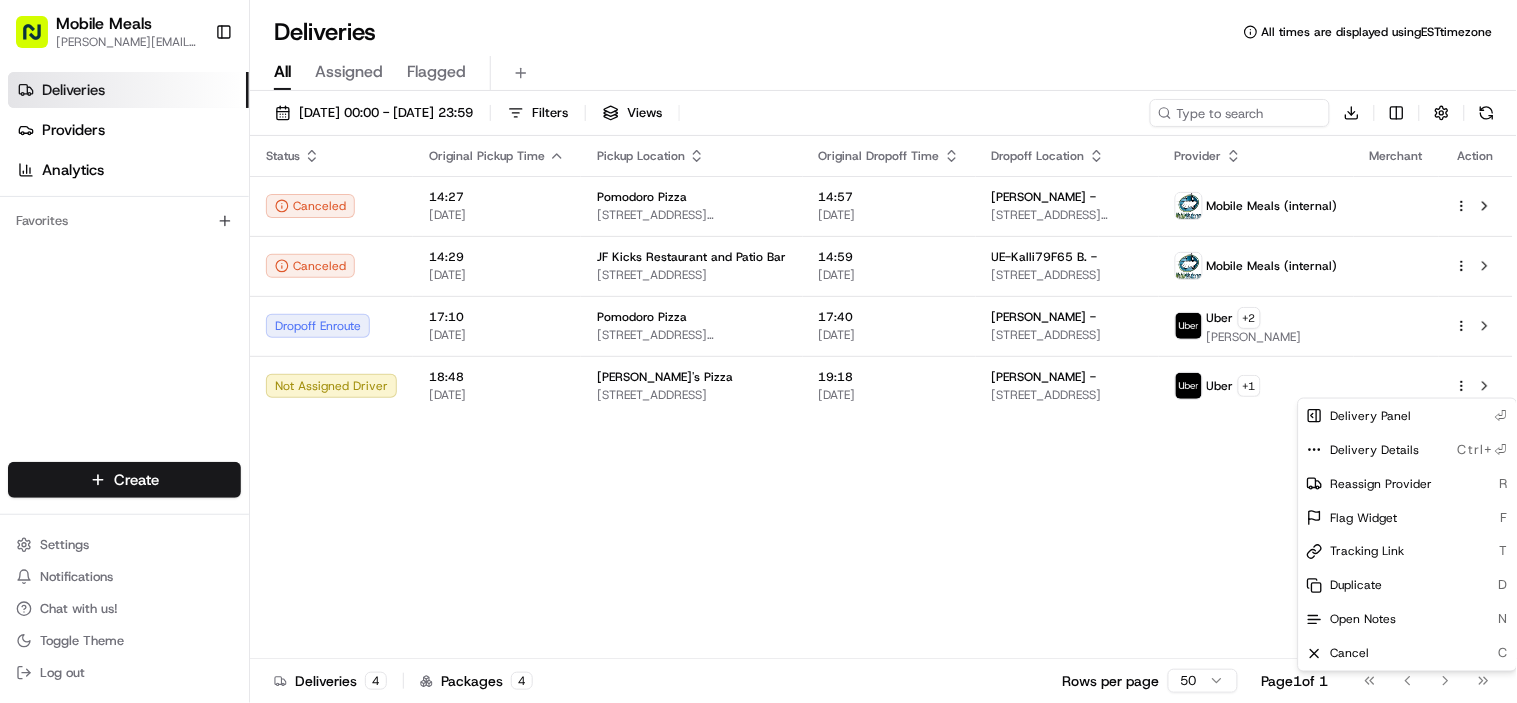 click on "Status Original Pickup Time Pickup Location Original Dropoff Time Dropoff Location Provider Merchant Action Canceled 14:27 [DATE] Pomodoro Pizza [STREET_ADDRESS][PERSON_NAME][PERSON_NAME] 14:57 [DATE] [PERSON_NAME] - [STREET_ADDRESS][PERSON_NAME] Mobile Meals (internal) Canceled 14:29 [DATE] JF Kicks Restaurant and Patio Bar [STREET_ADDRESS] 14:59 [DATE] UE-Kalli79F65 B. - [STREET_ADDRESS] Mobile Meals (internal) Dropoff Enroute 17:10 [DATE] Pomodoro Pizza [STREET_ADDRESS][PERSON_NAME][PERSON_NAME] 17:40 [DATE] [PERSON_NAME] - [STREET_ADDRESS][PERSON_NAME] Uber + 2 [PERSON_NAME] Not Assigned Driver 18:48 [DATE] [PERSON_NAME]'s Pizza [STREET_ADDRESS] 19:18 [DATE] [PERSON_NAME] - [STREET_ADDRESS] Uber + 1" at bounding box center (881, 397) 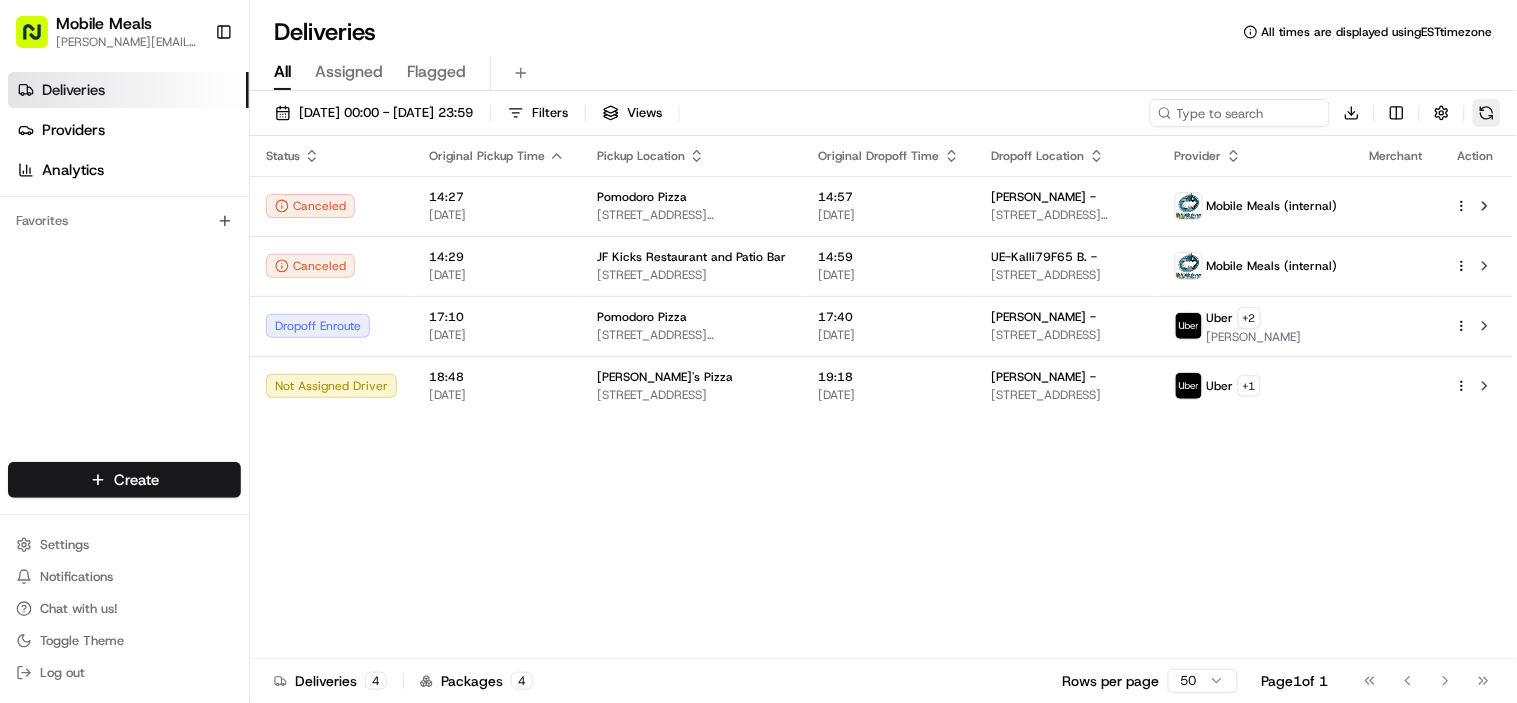 click at bounding box center (1487, 113) 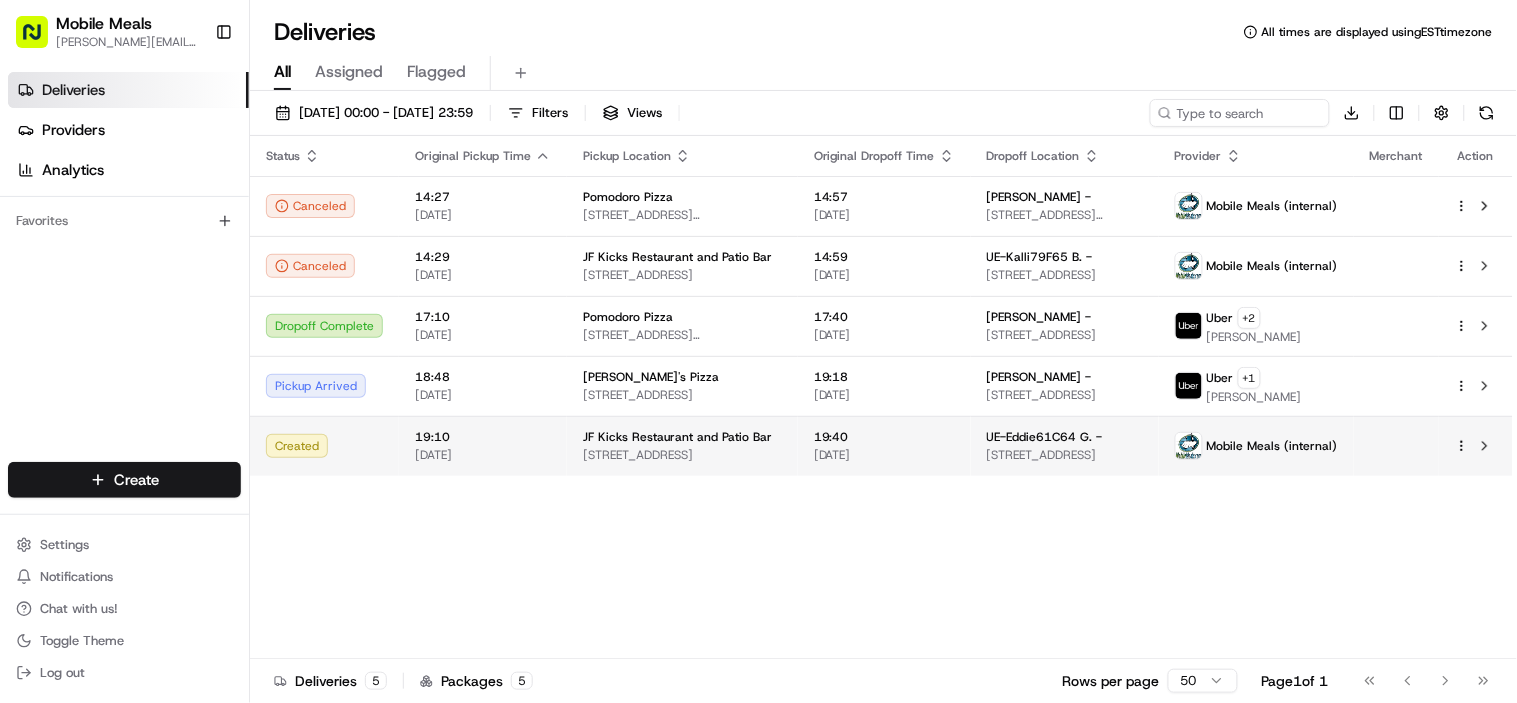 click on "Mobile Meals [PERSON_NAME][EMAIL_ADDRESS][DOMAIN_NAME] Toggle Sidebar Deliveries Providers Analytics Favorites Main Menu Members & Organization Organization Users Roles Preferences Customization Tracking Orchestration Automations Dispatch Strategy Locations Pickup Locations Dropoff Locations Billing Billing Refund Requests Integrations Notification Triggers Webhooks API Keys Request Logs Create Settings Notifications Chat with us! Toggle Theme Log out Deliveries All times are displayed using  EST  timezone All Assigned Flagged [DATE] 00:00 - [DATE] 23:59 Filters Views Download Status Original Pickup Time Pickup Location Original Dropoff Time Dropoff Location Provider Merchant Action Canceled 14:27 [DATE] Pomodoro Pizza [STREET_ADDRESS][PERSON_NAME][PERSON_NAME] 14:57 [DATE] [PERSON_NAME] - [STREET_ADDRESS][PERSON_NAME] Mobile Meals (internal) Canceled 14:29 [DATE] JF Kicks Restaurant and Patio Bar [STREET_ADDRESS] 14:59 [DATE] UE-Kalli79F65 B. -" at bounding box center (758, 351) 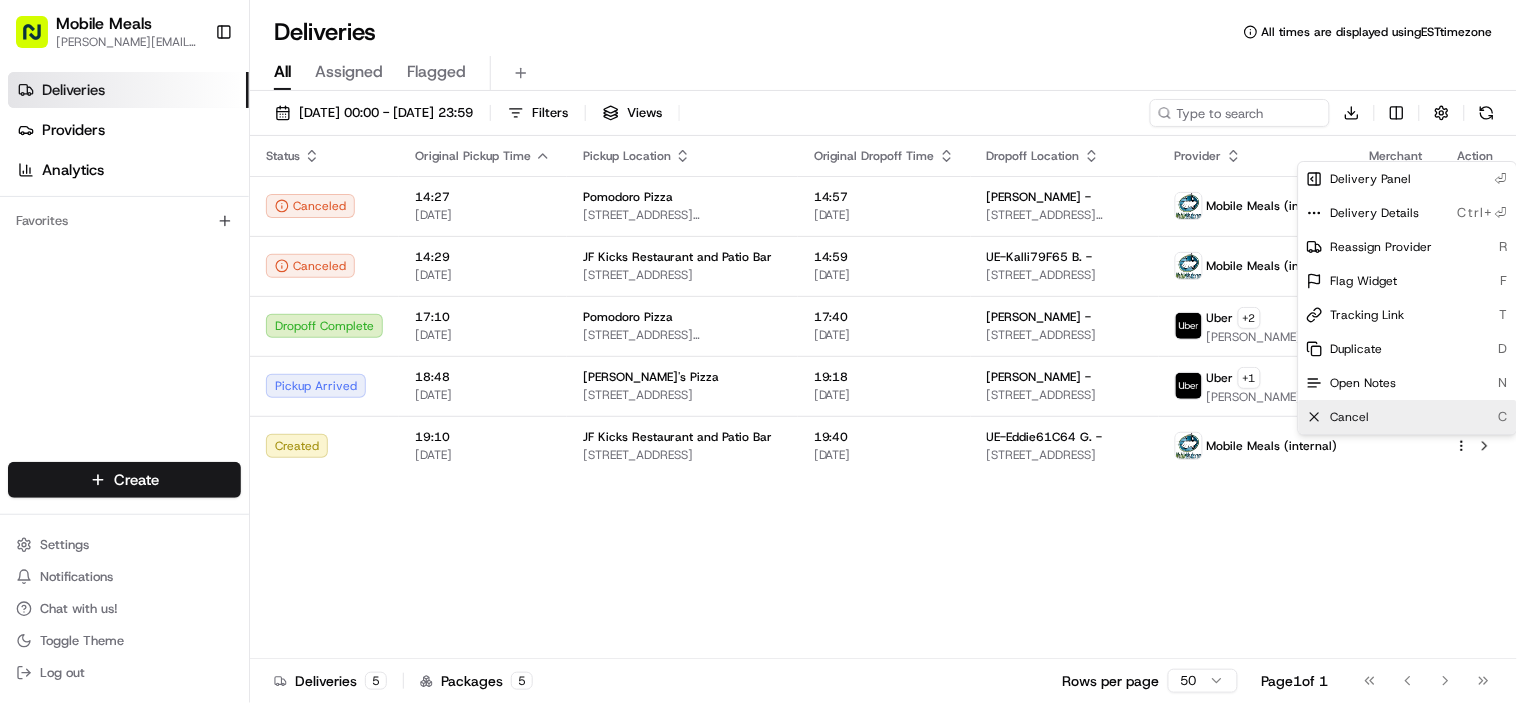 click on "Cancel C" at bounding box center (1408, 417) 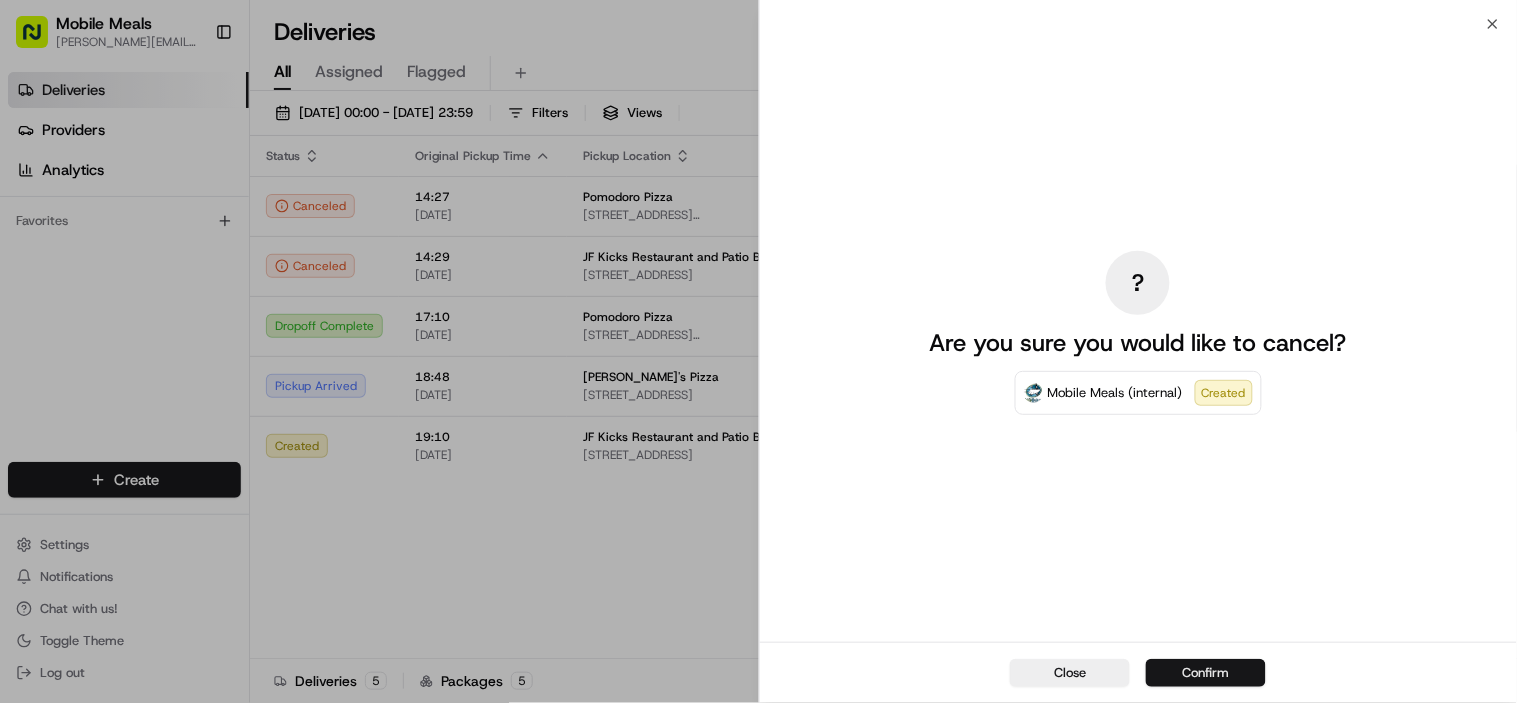 click on "Confirm" at bounding box center (1206, 673) 